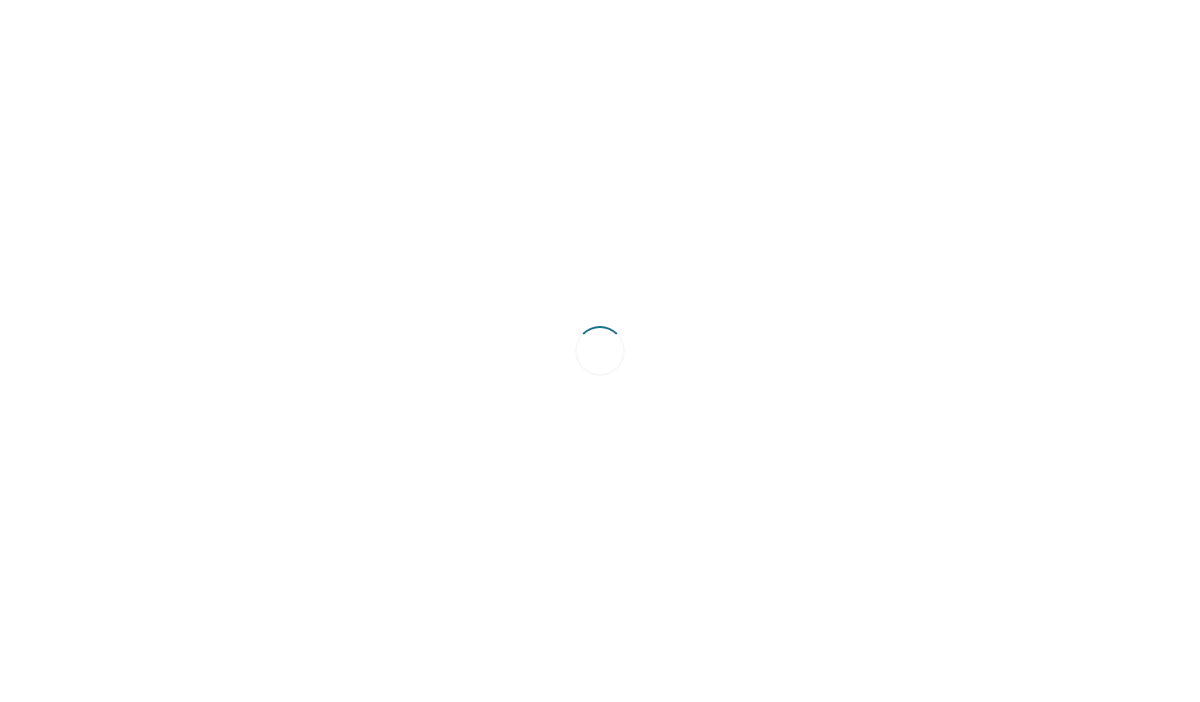 scroll, scrollTop: 0, scrollLeft: 0, axis: both 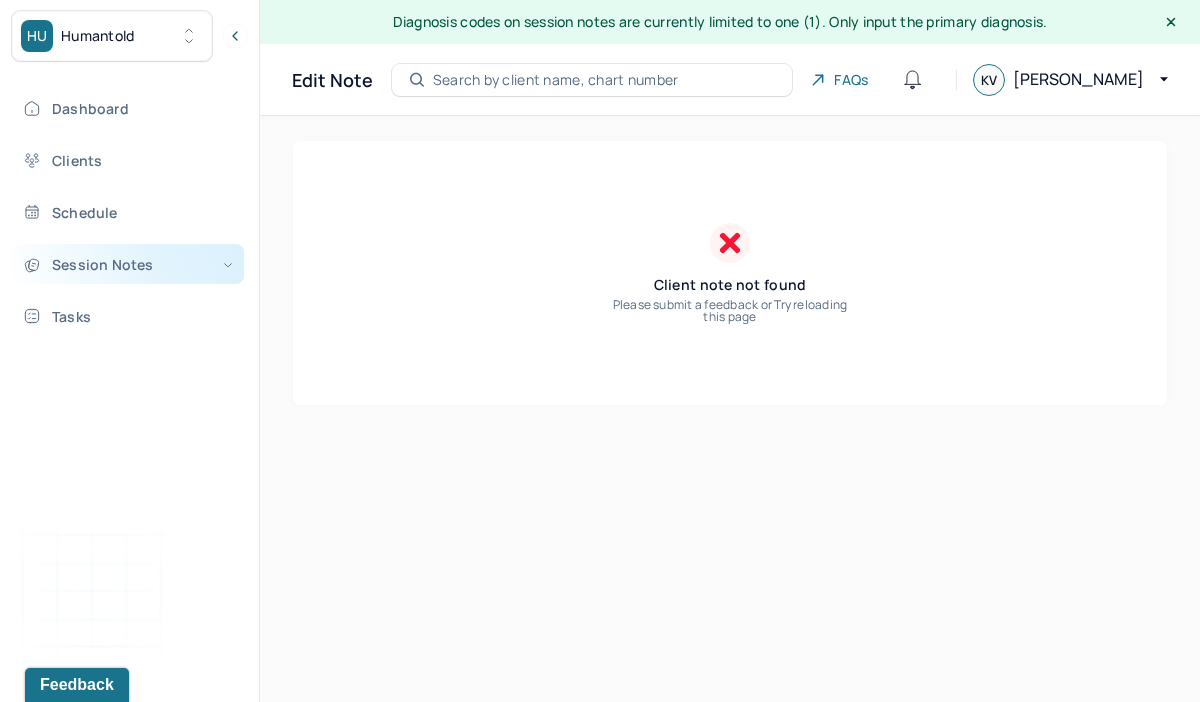 click on "Session Notes" at bounding box center [128, 264] 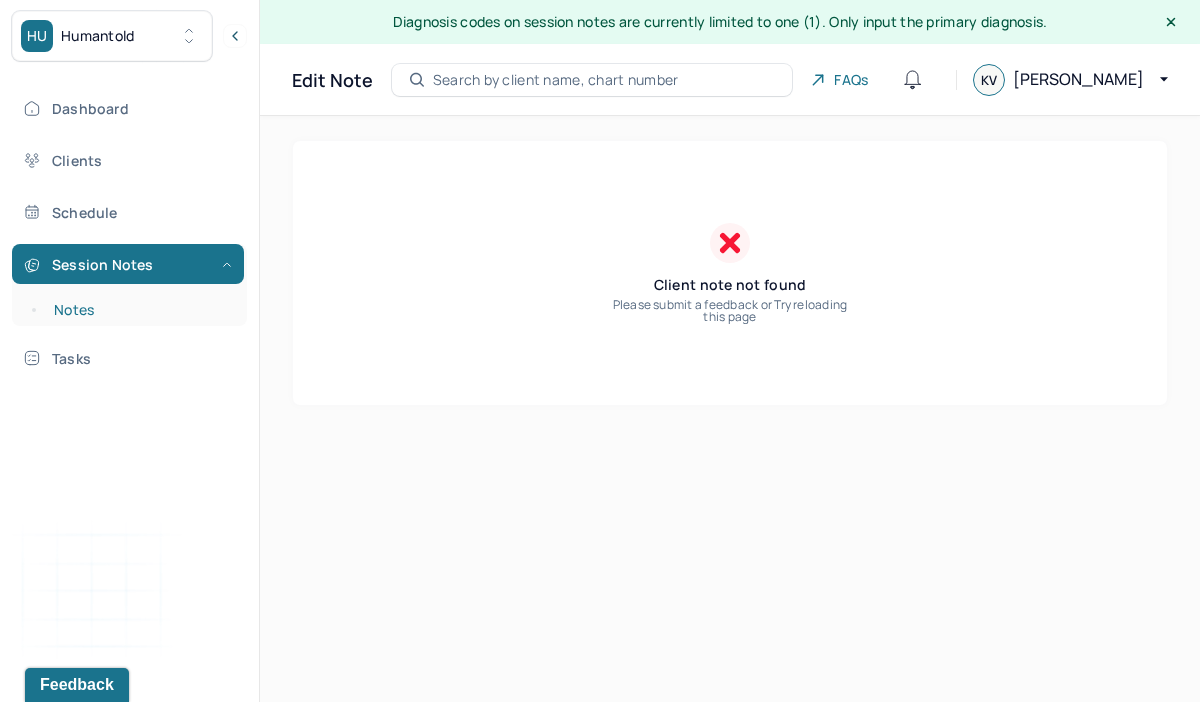 click on "Notes" at bounding box center (139, 310) 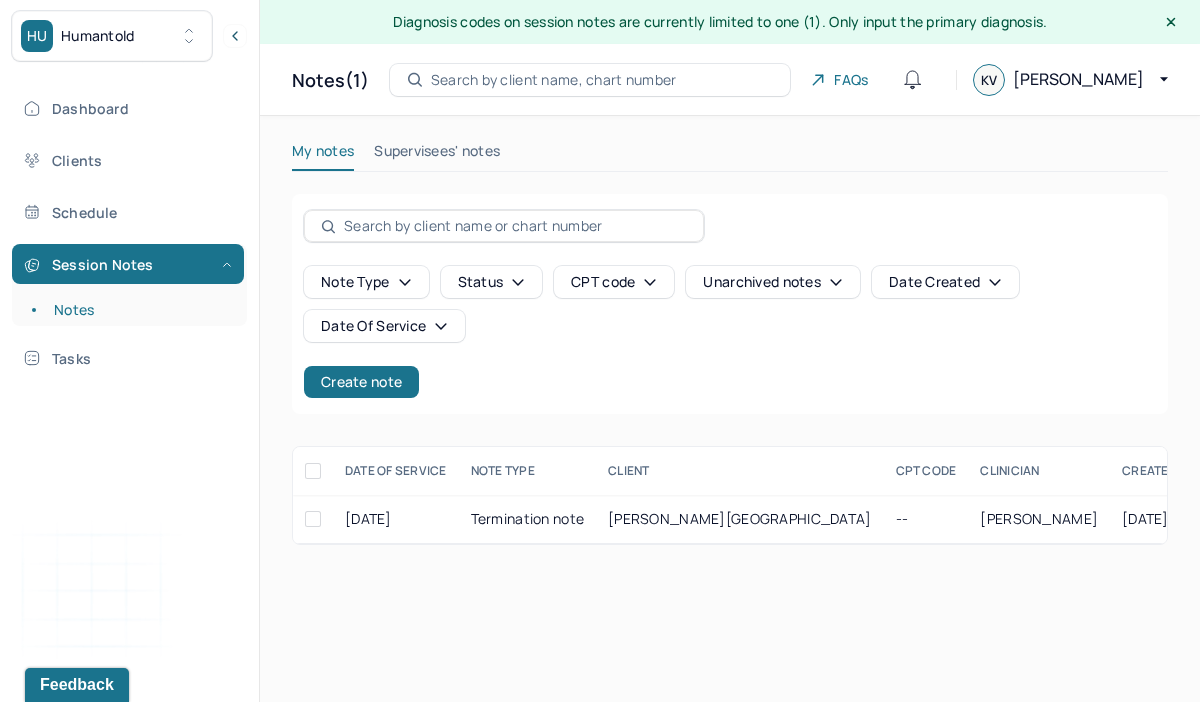 click on "Dashboard Clients Schedule Session Notes Notes Tasks" at bounding box center [129, 233] 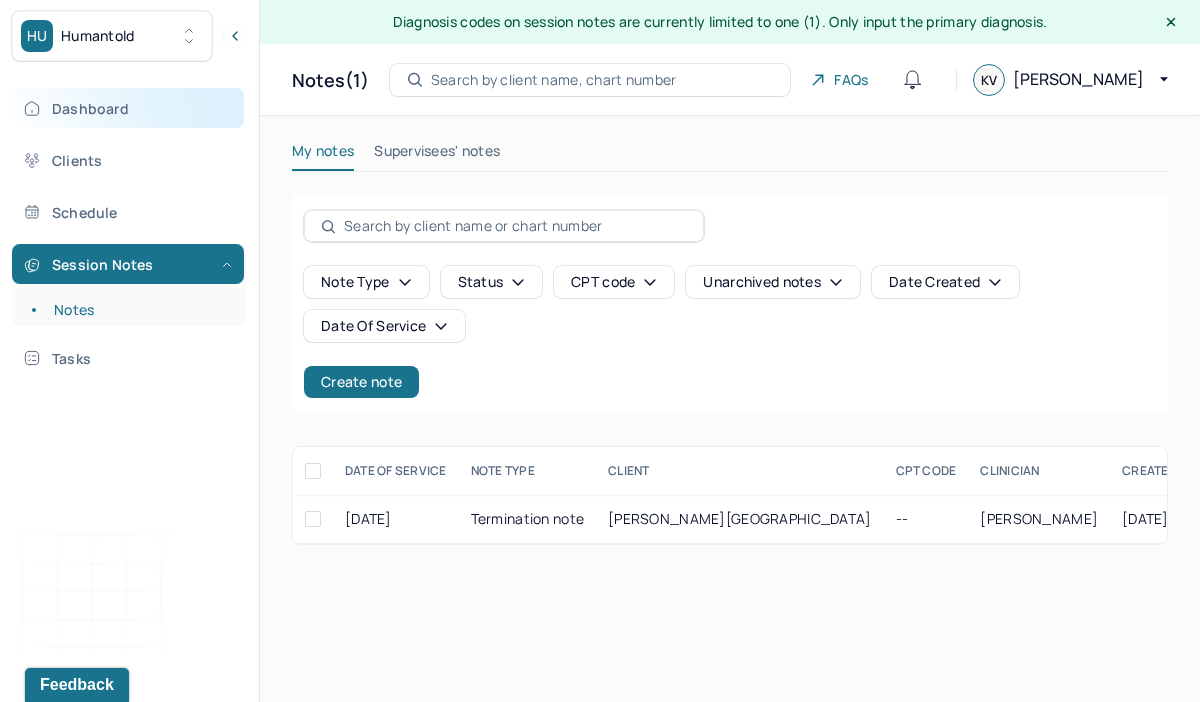 click on "Dashboard" at bounding box center [128, 108] 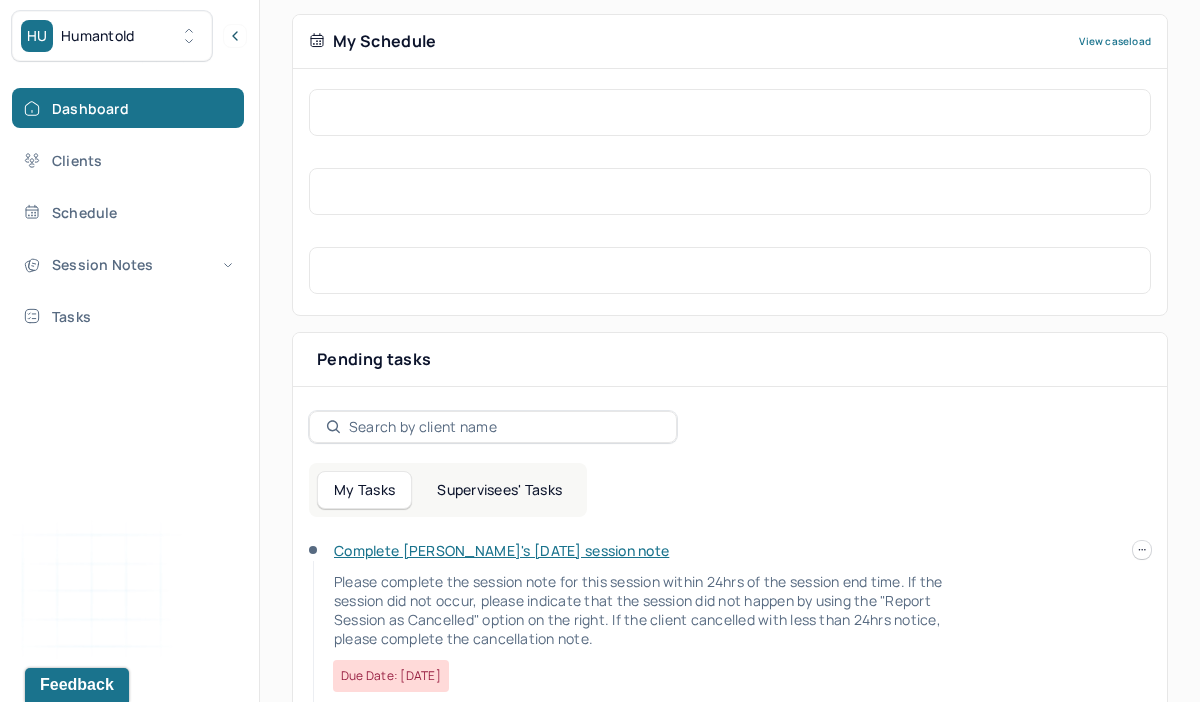 scroll, scrollTop: 510, scrollLeft: 0, axis: vertical 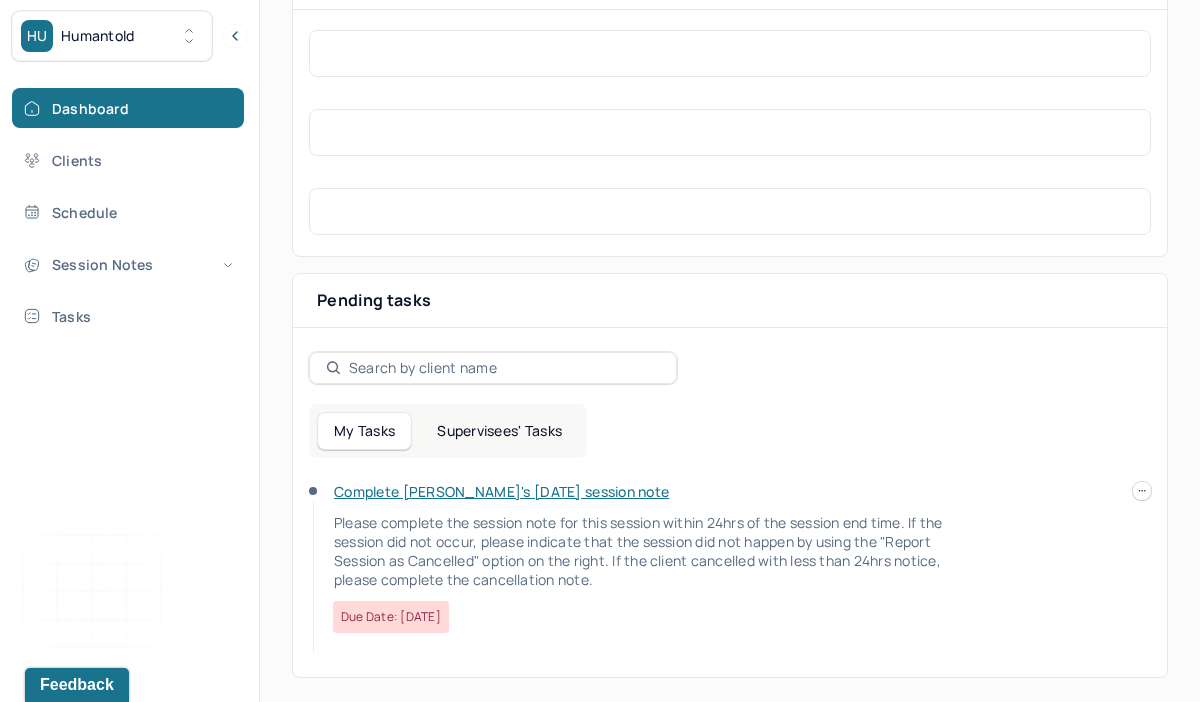 click on "Complete [PERSON_NAME]'s [DATE] session note" at bounding box center (501, 491) 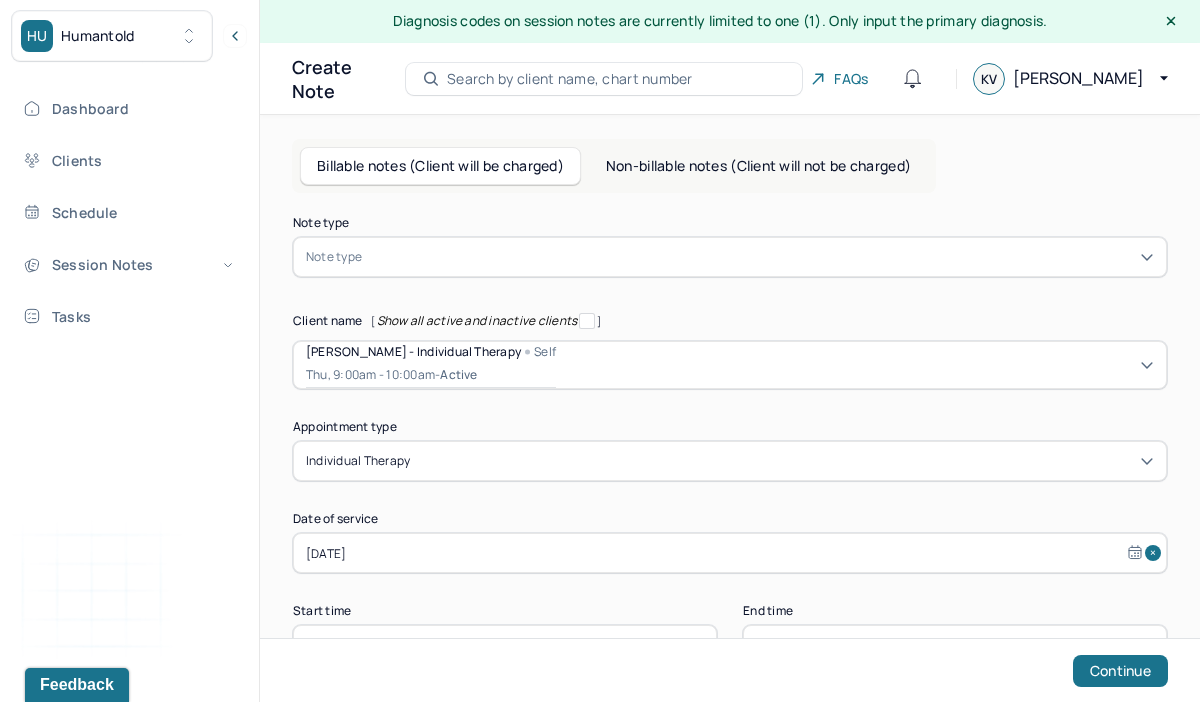 scroll, scrollTop: 0, scrollLeft: 0, axis: both 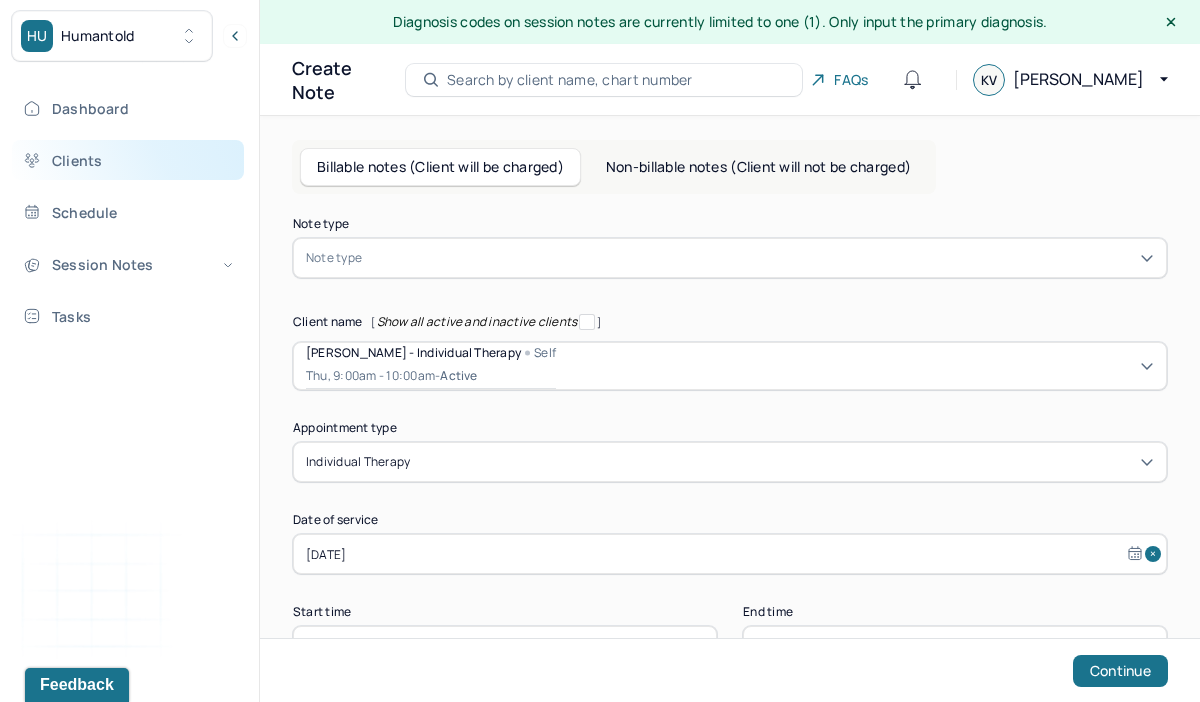 click on "Clients" at bounding box center (128, 160) 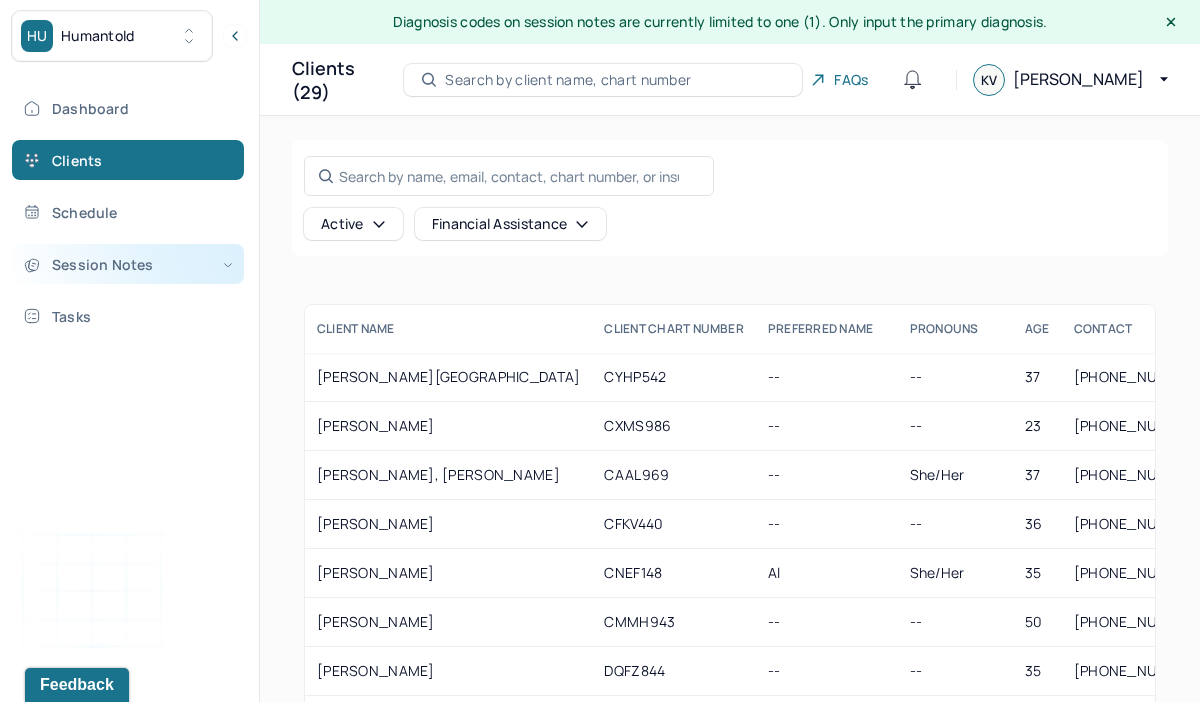 click on "Session Notes" at bounding box center (128, 264) 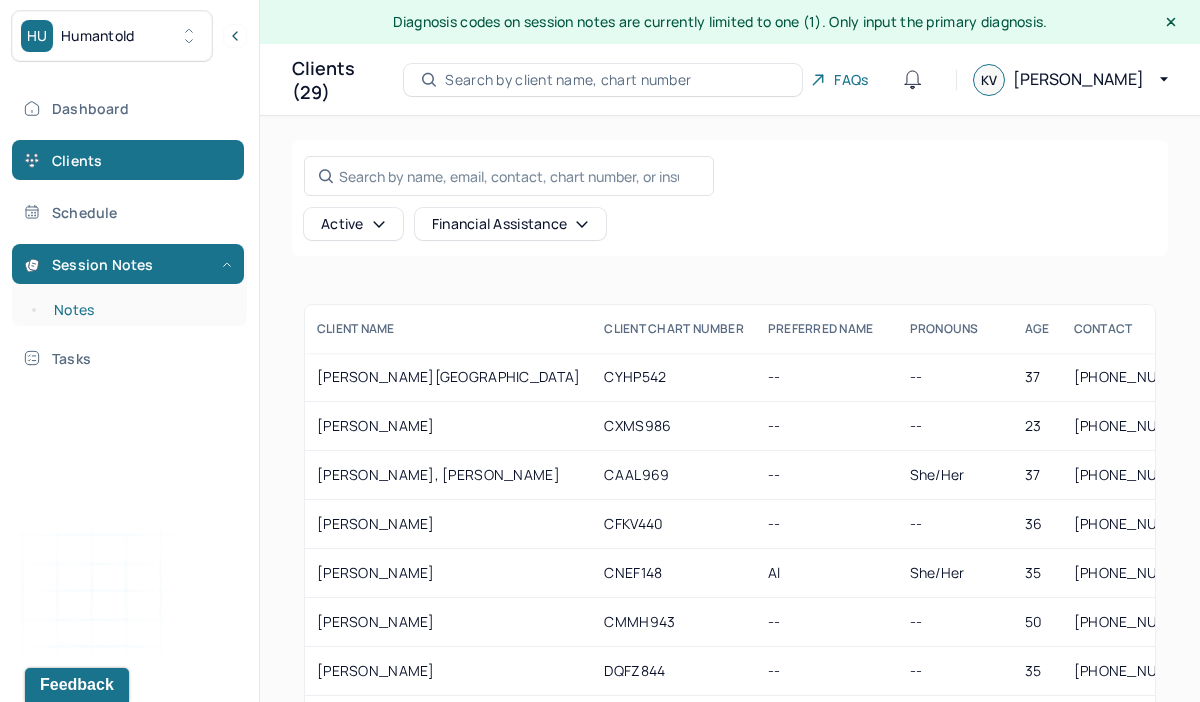 click on "Notes" at bounding box center (139, 310) 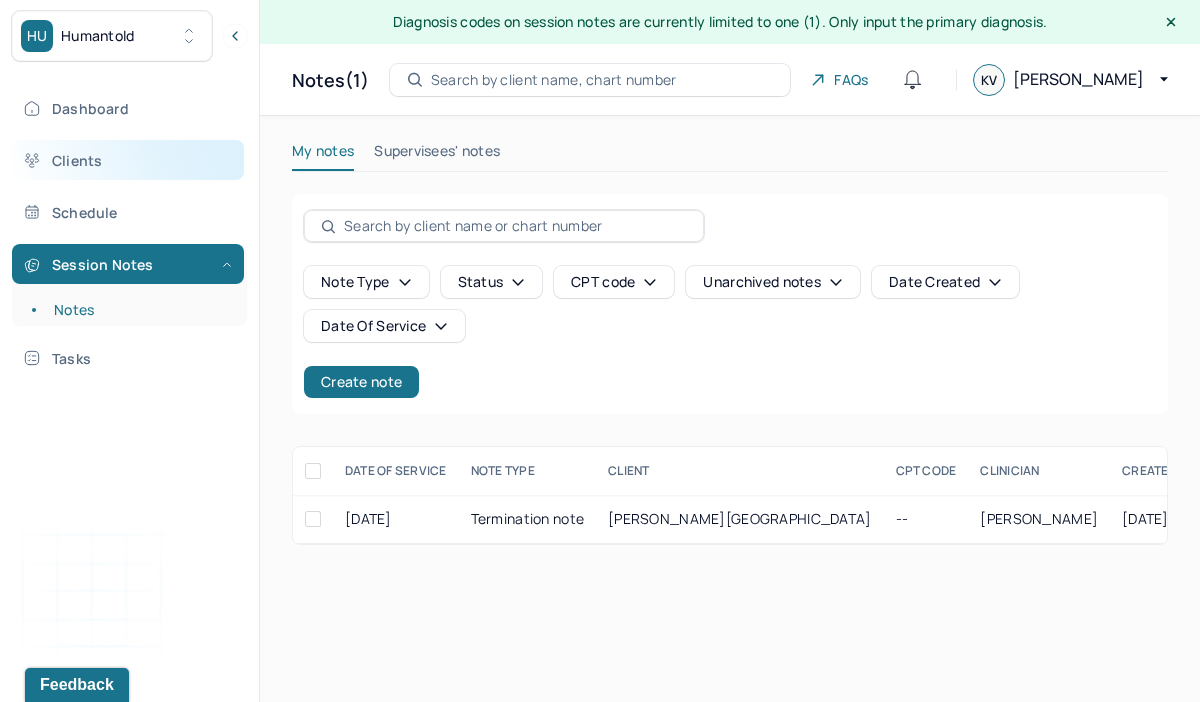 click on "Clients" at bounding box center (128, 160) 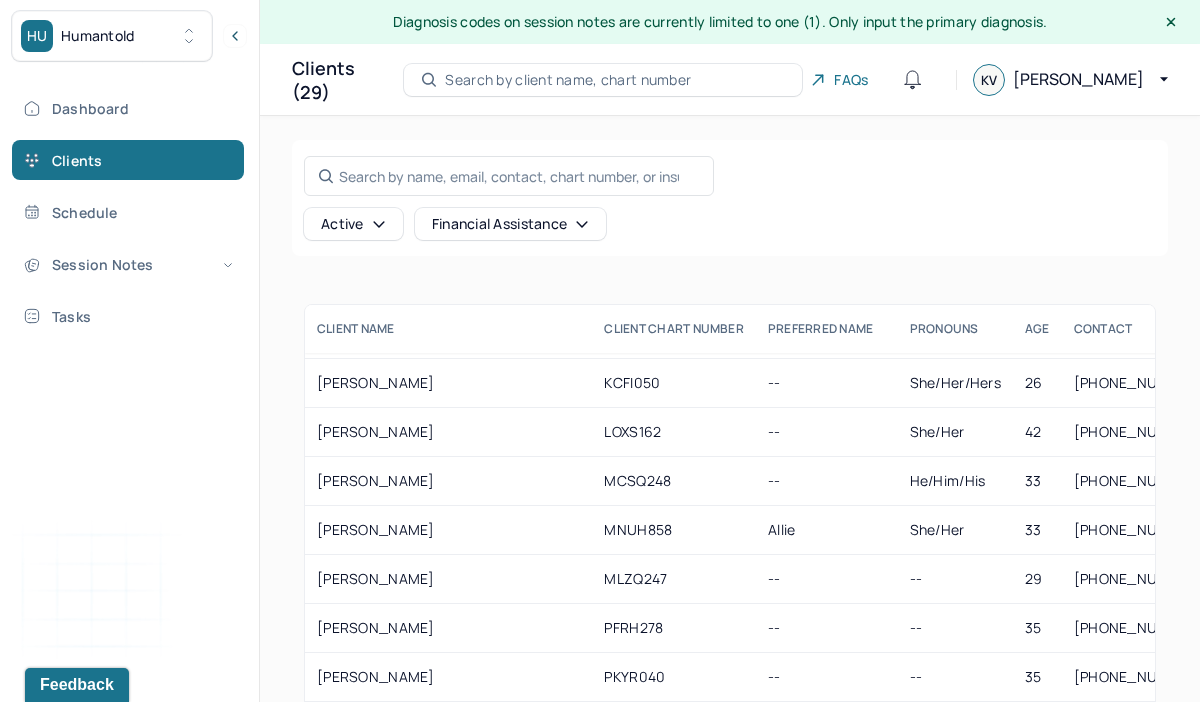 scroll, scrollTop: 970, scrollLeft: 0, axis: vertical 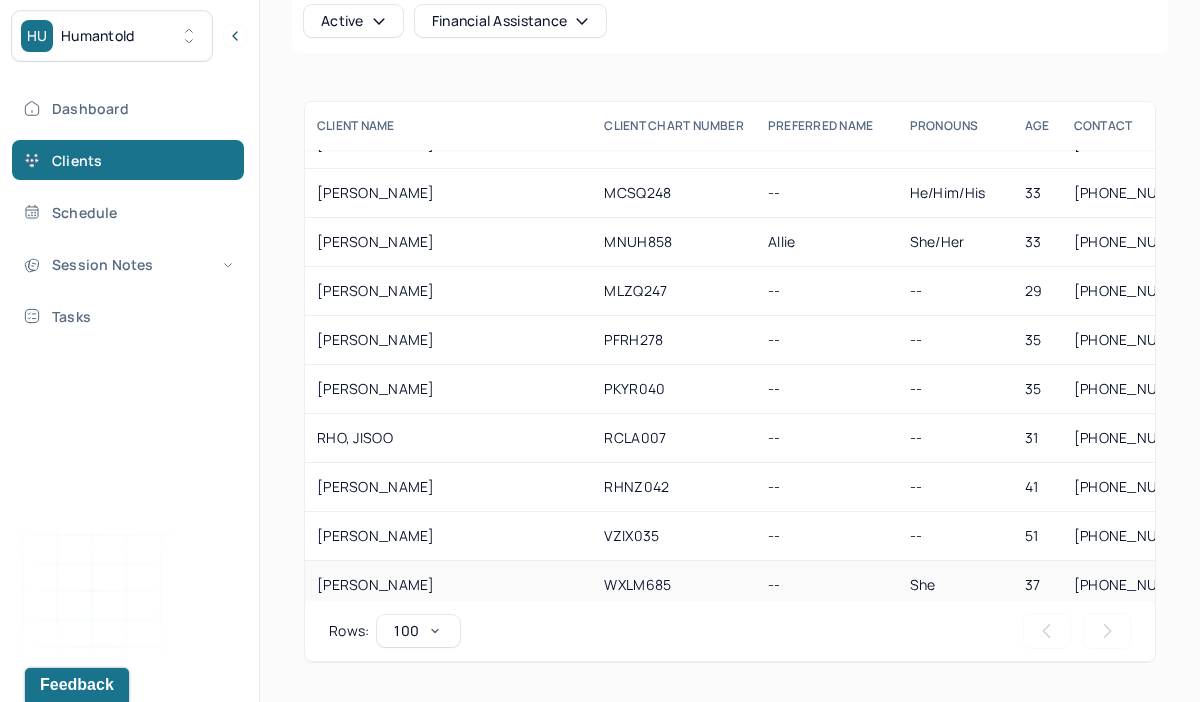 click on "[PERSON_NAME]" at bounding box center [448, 585] 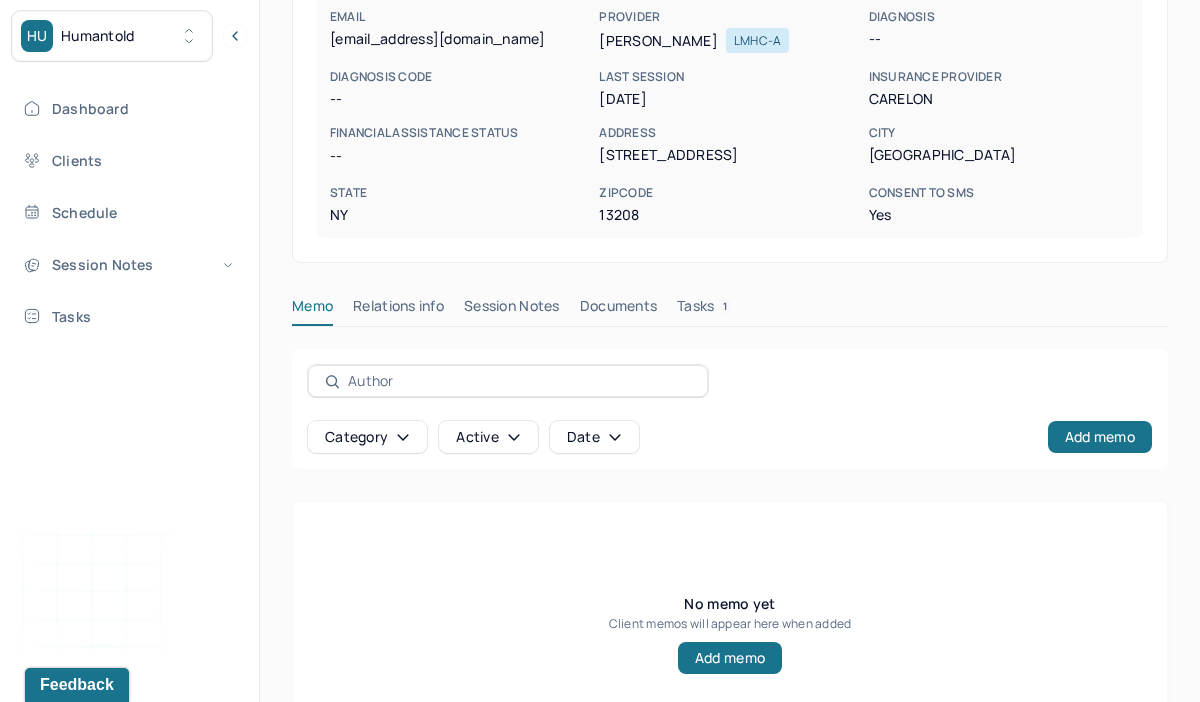 scroll, scrollTop: 370, scrollLeft: 0, axis: vertical 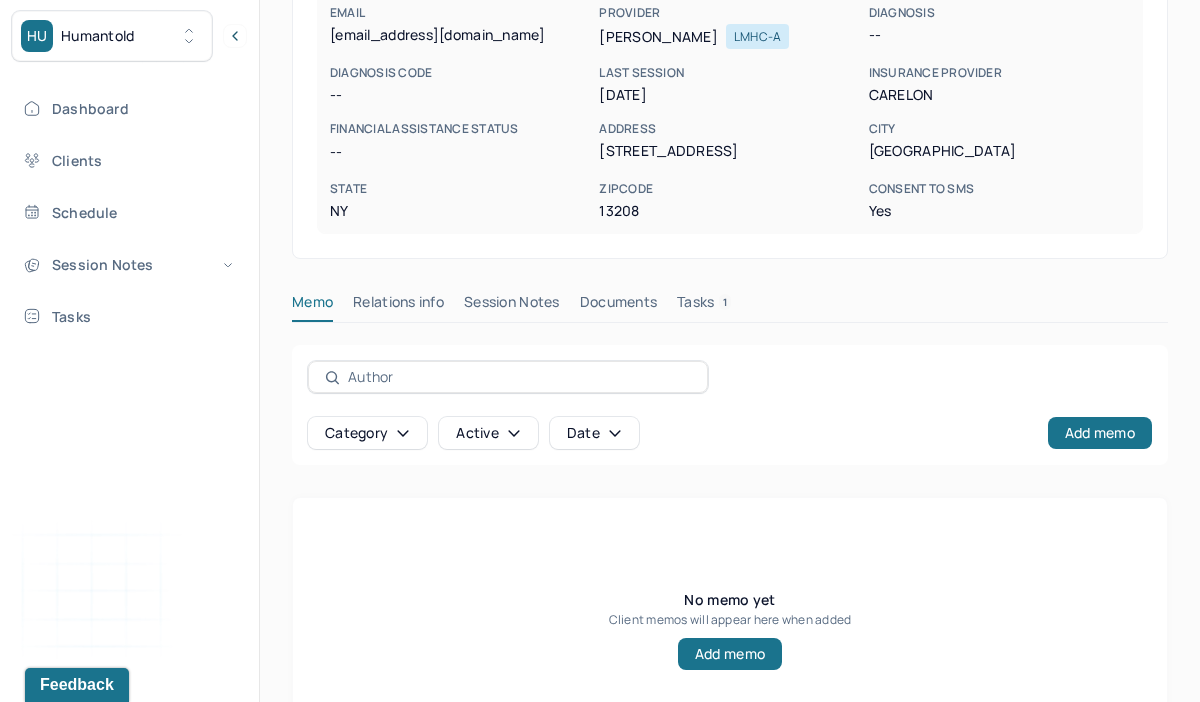 click on "Session Notes" at bounding box center [512, 306] 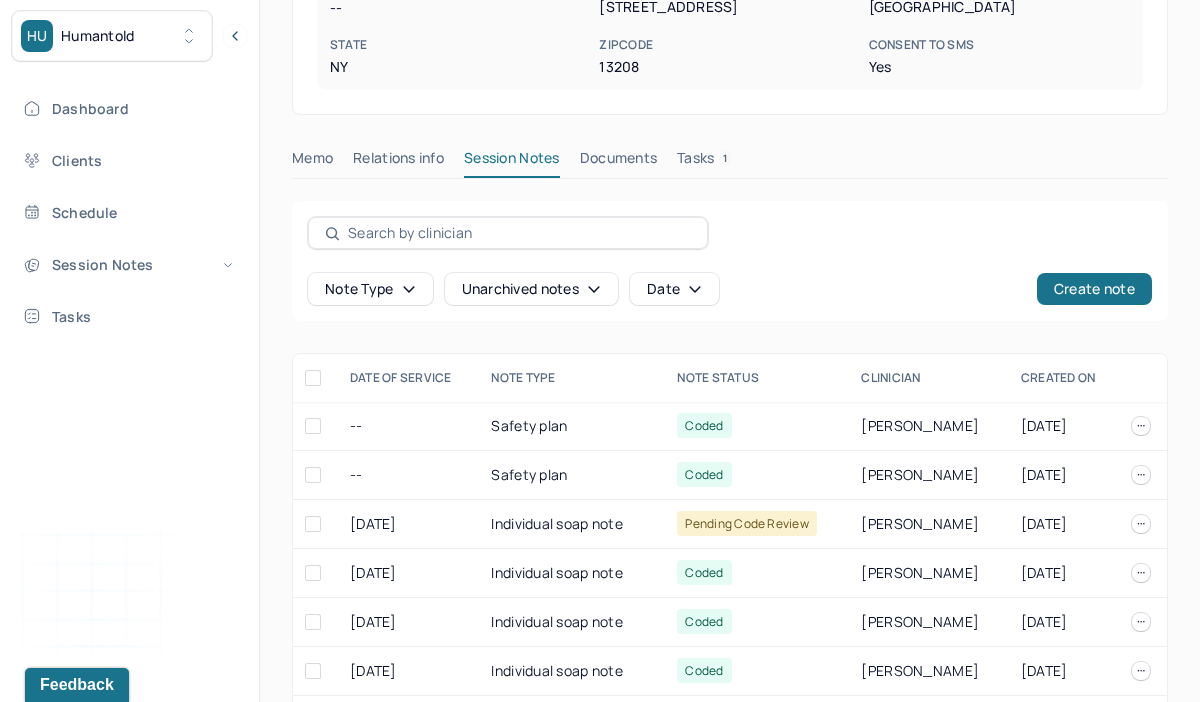 scroll, scrollTop: 521, scrollLeft: 0, axis: vertical 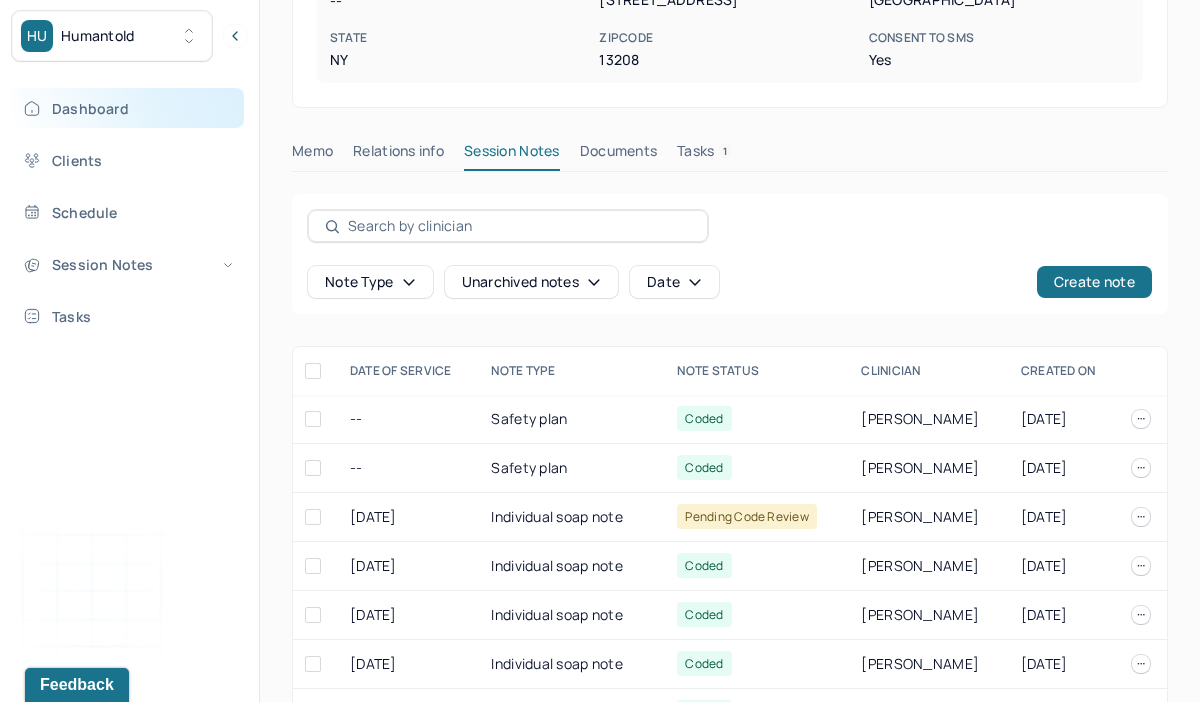 click on "Dashboard" at bounding box center (128, 108) 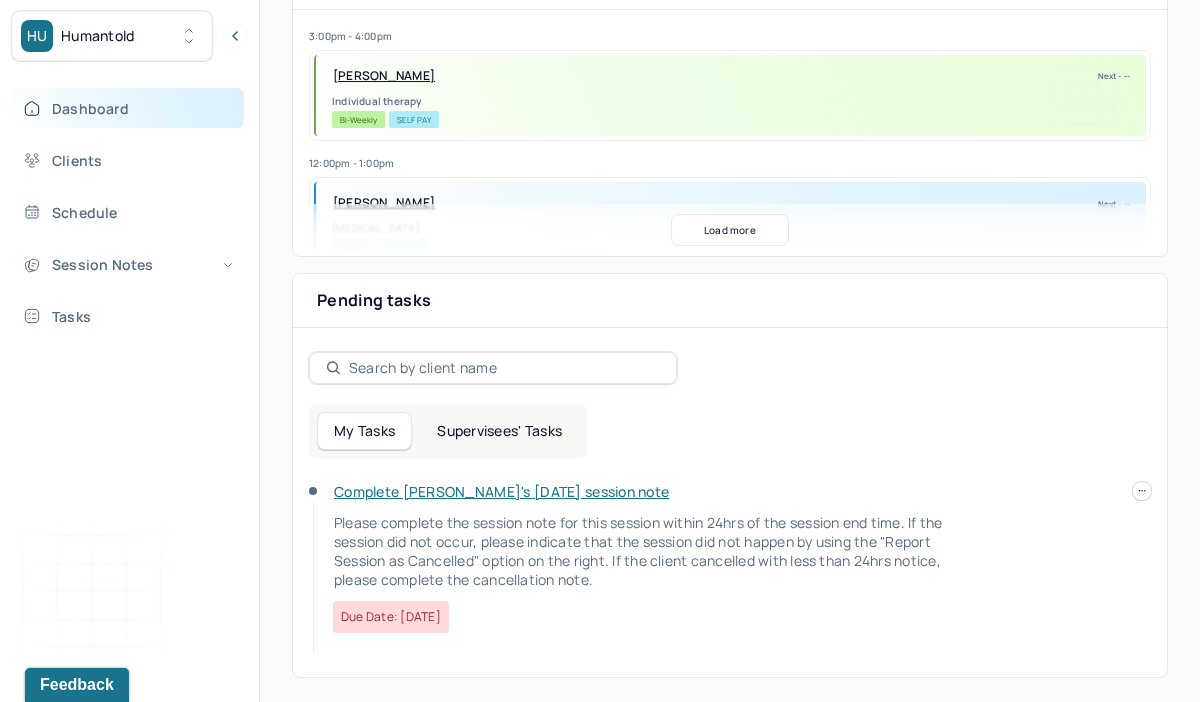scroll, scrollTop: 510, scrollLeft: 0, axis: vertical 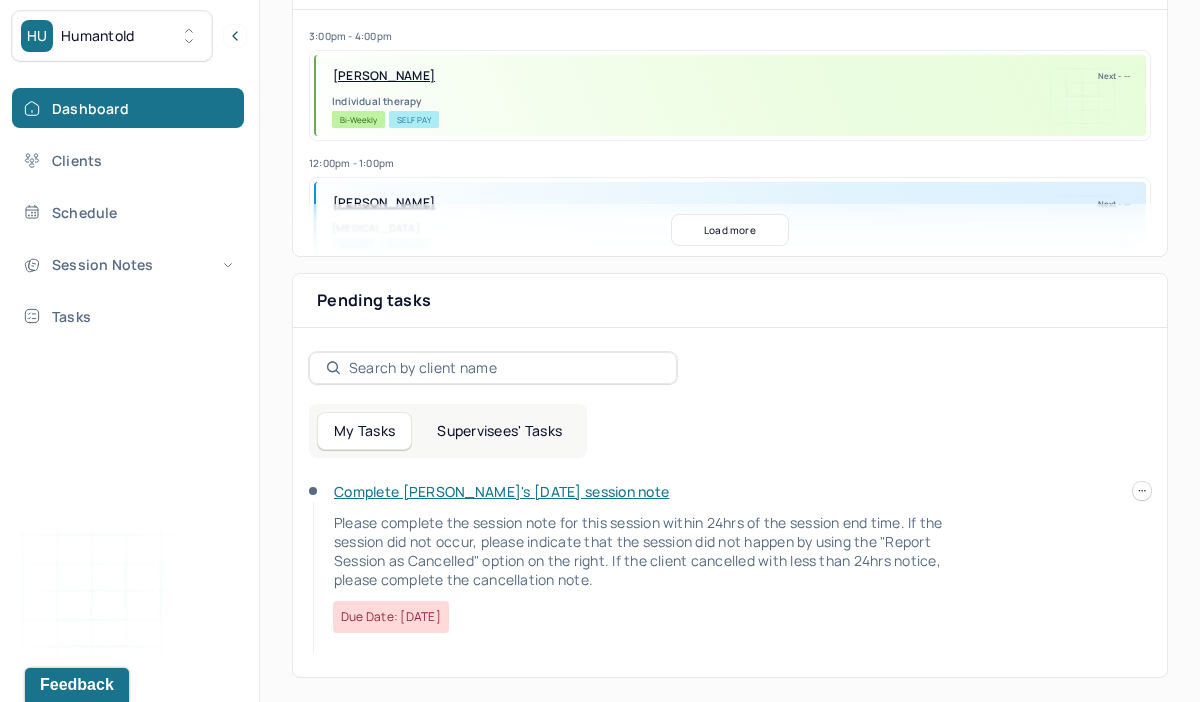 click at bounding box center (1142, 491) 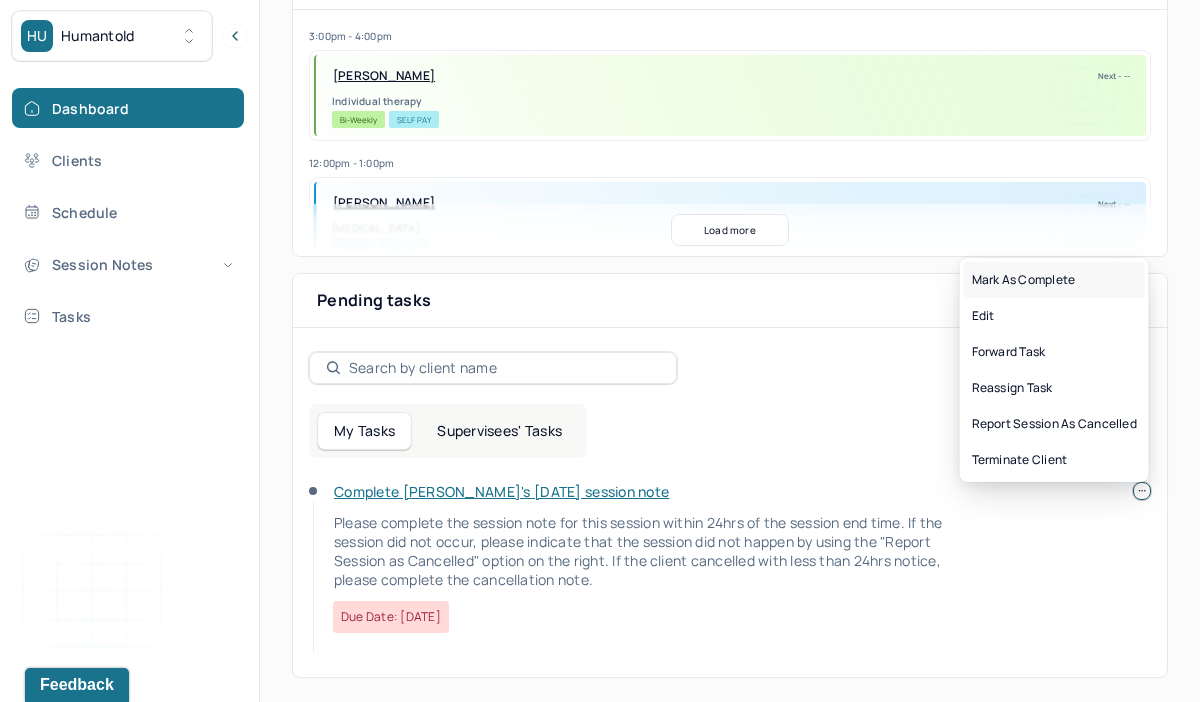 click on "Mark as complete" at bounding box center [1054, 280] 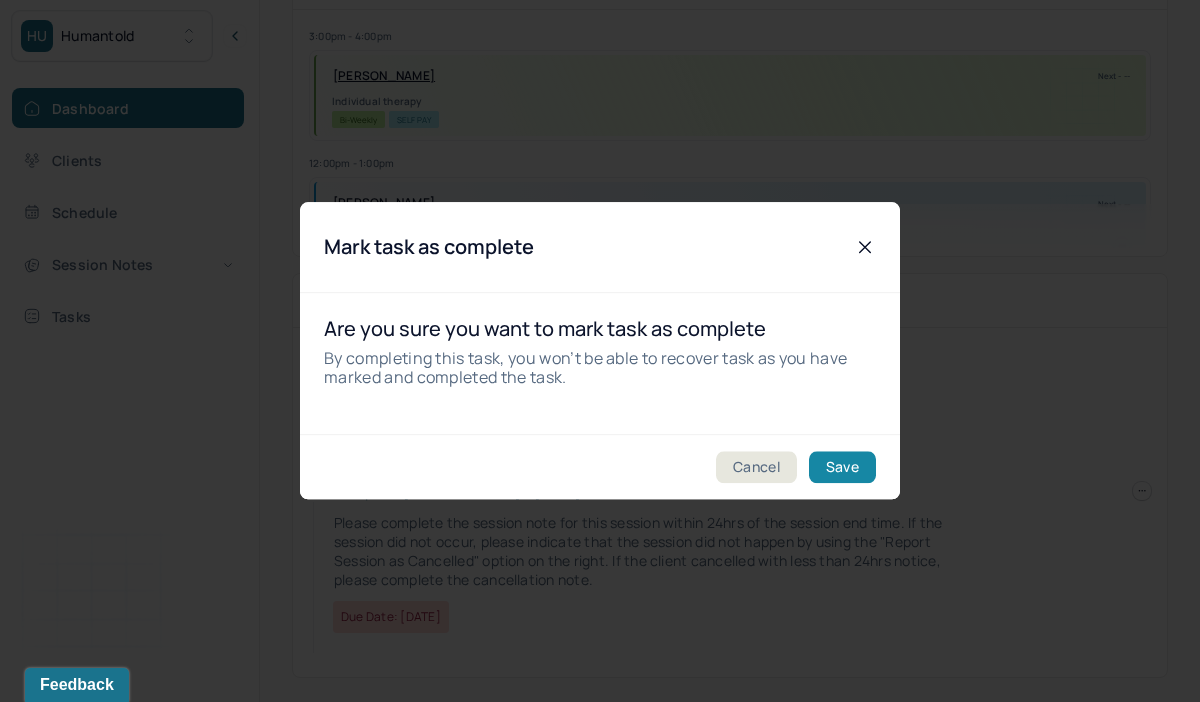click on "Save" at bounding box center (842, 468) 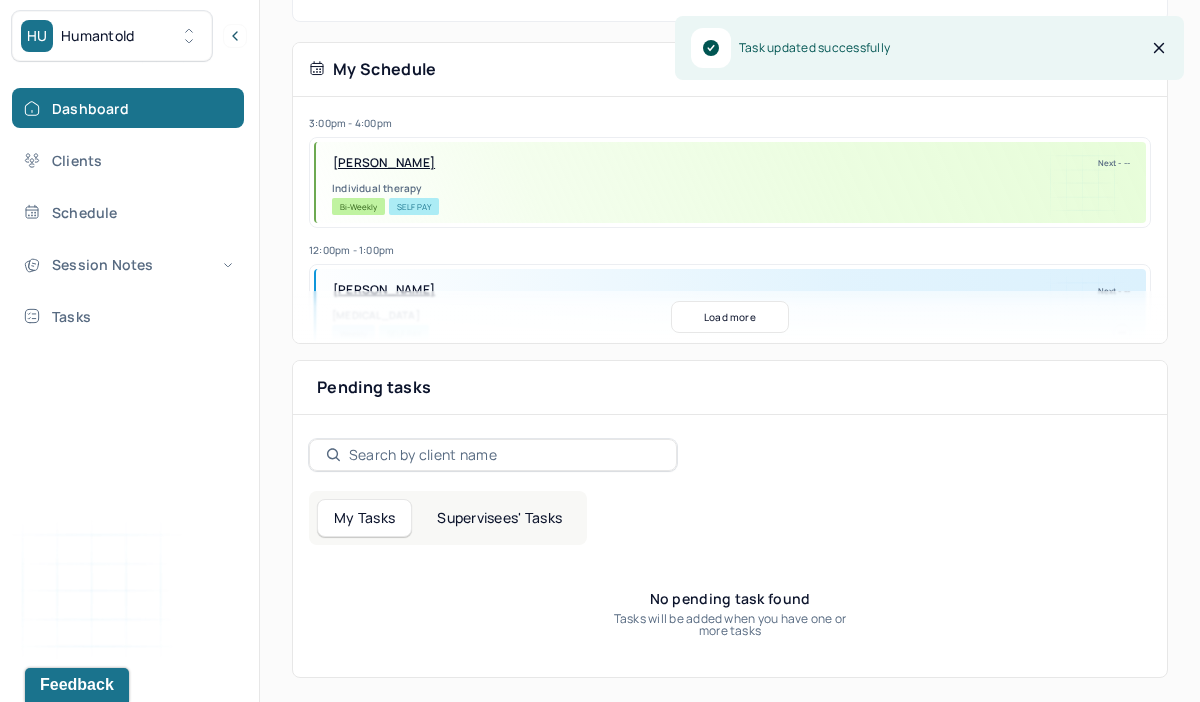 scroll, scrollTop: 423, scrollLeft: 0, axis: vertical 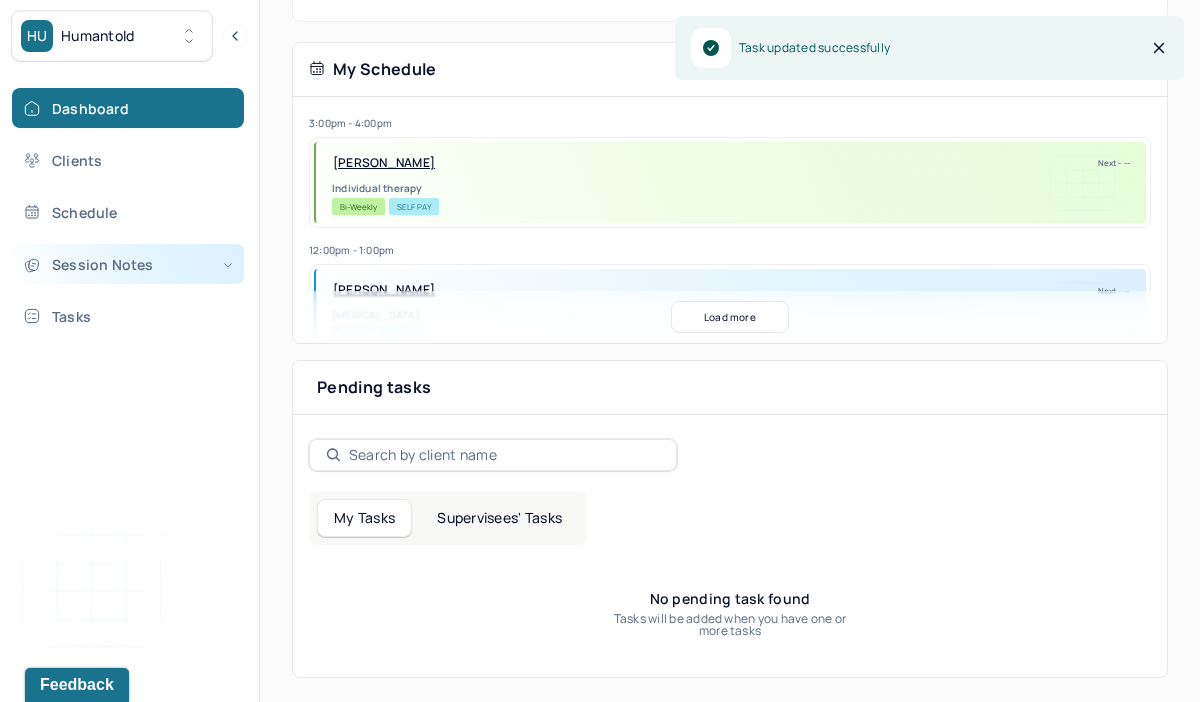 click on "Session Notes" at bounding box center (128, 264) 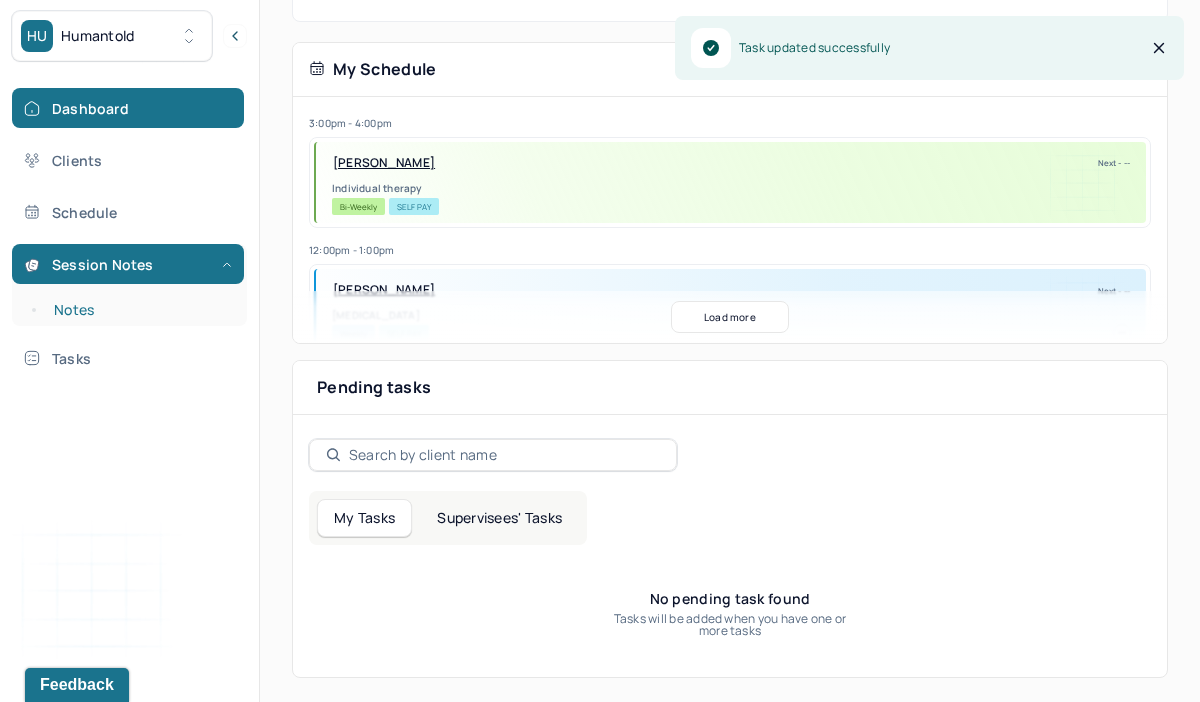 click on "Notes" at bounding box center (139, 310) 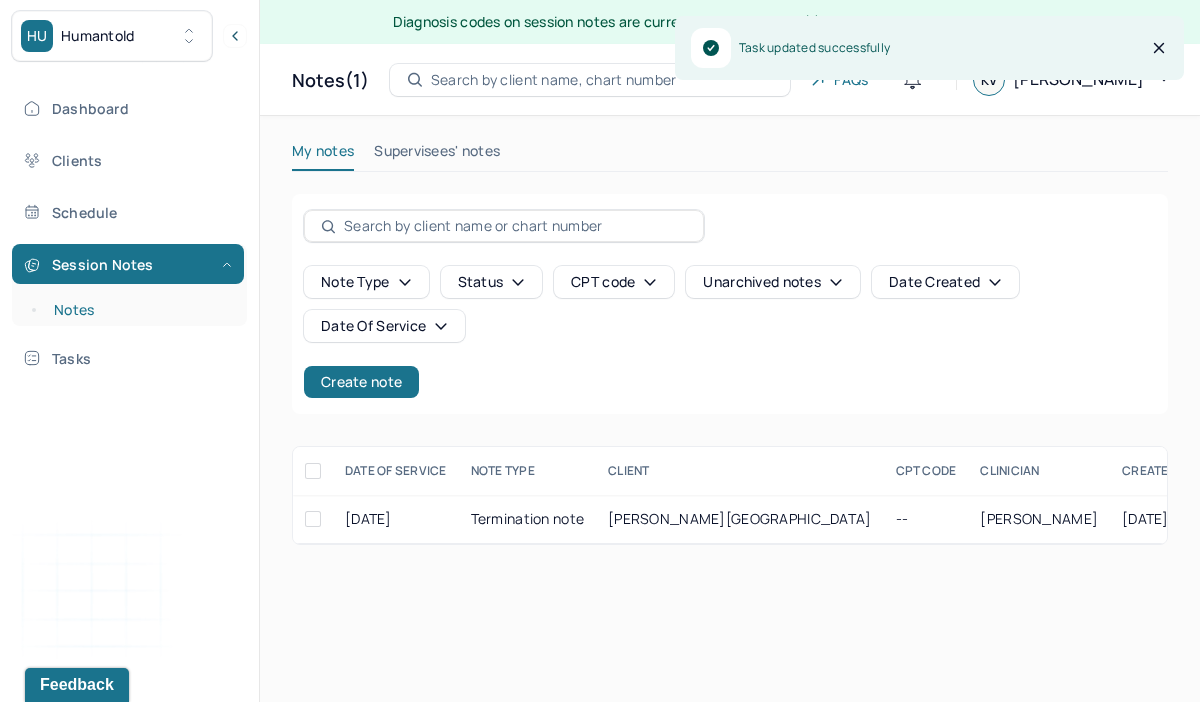 scroll, scrollTop: 0, scrollLeft: 0, axis: both 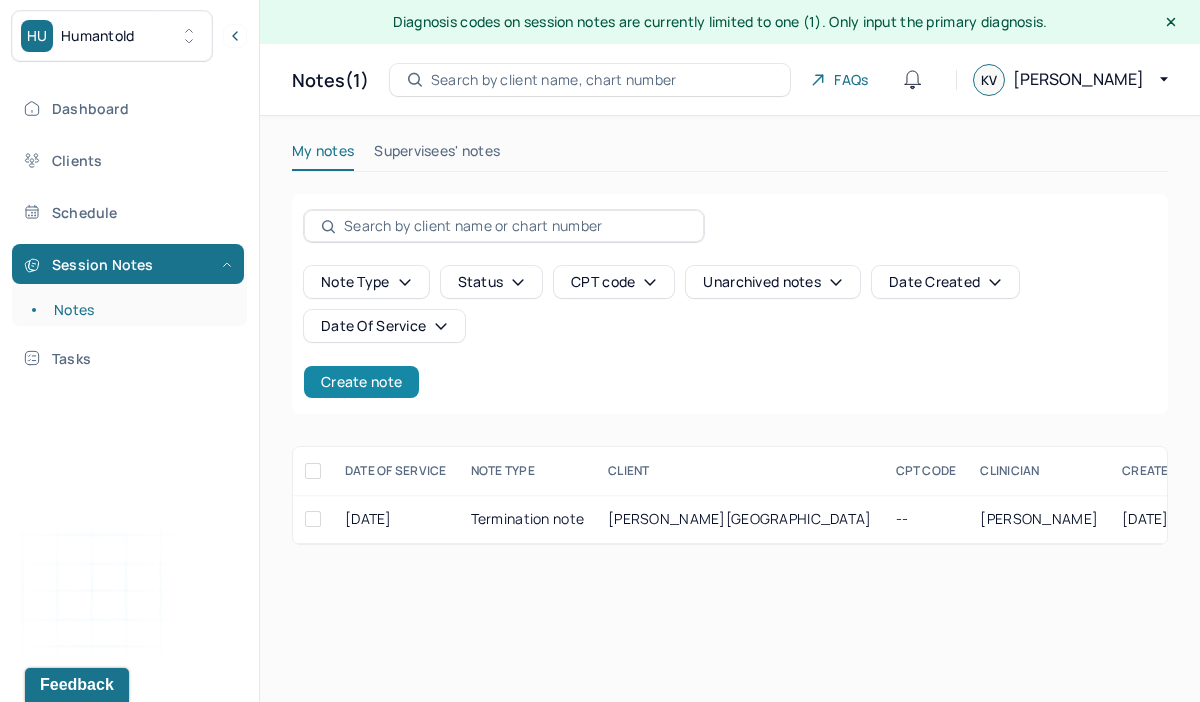 click on "Create note" at bounding box center (361, 382) 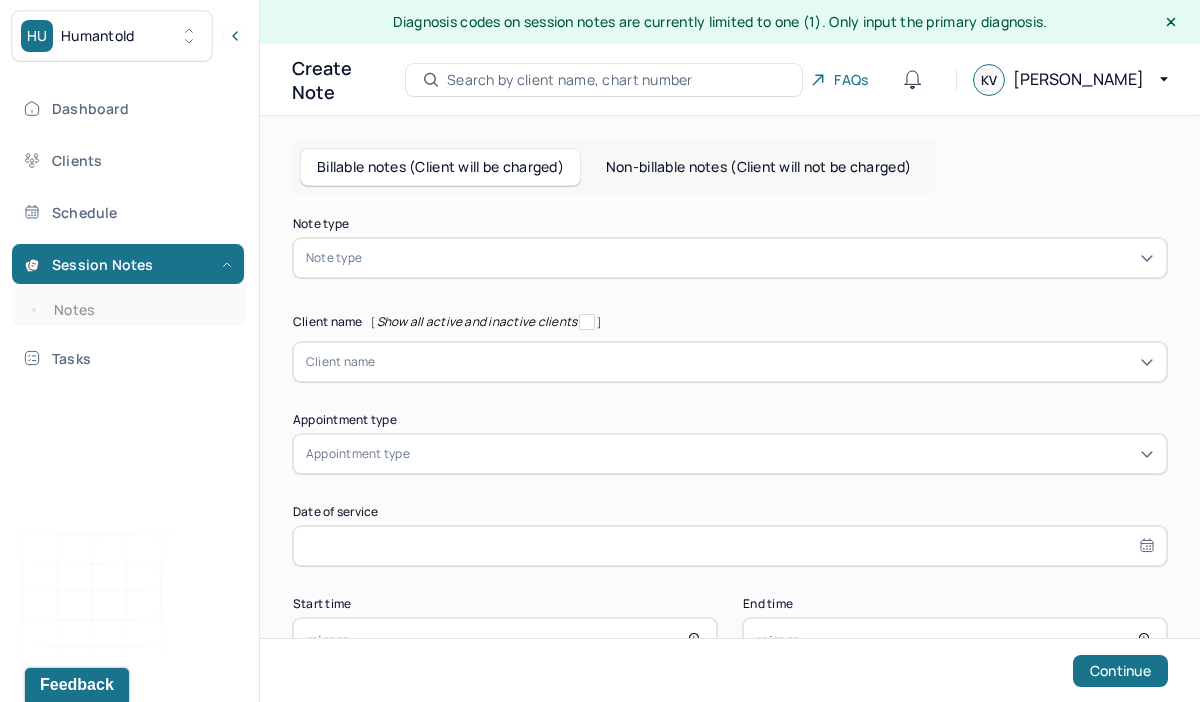 click at bounding box center [760, 258] 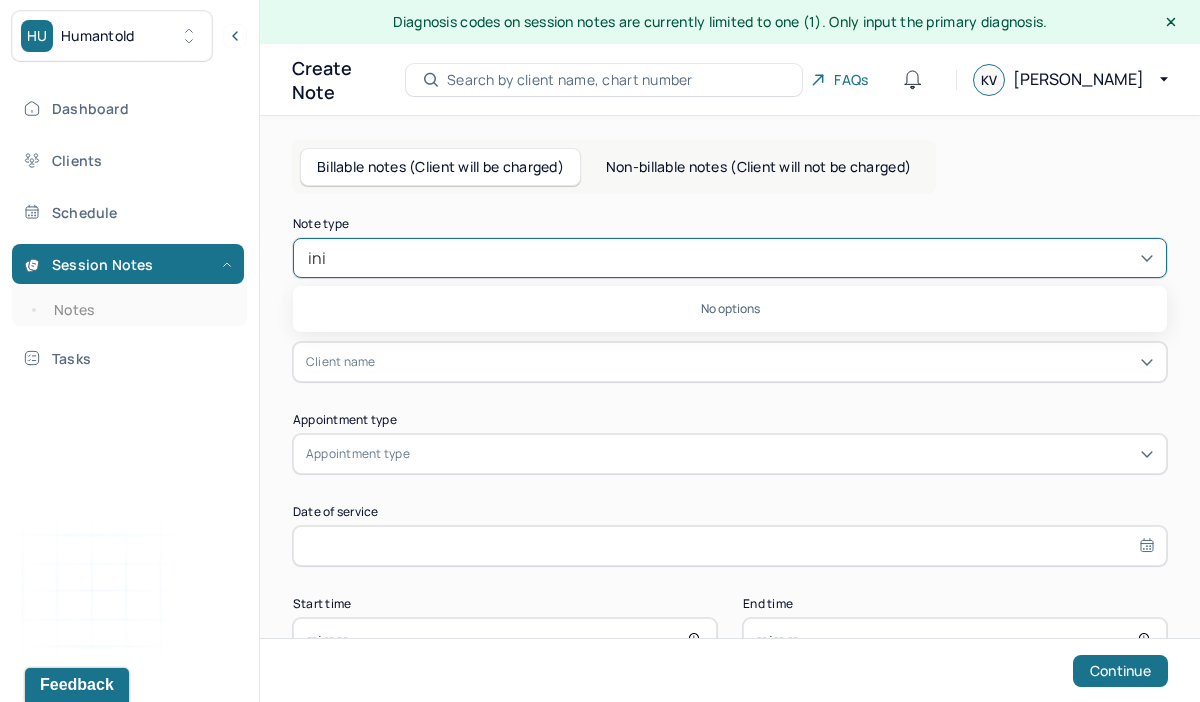 type on "in" 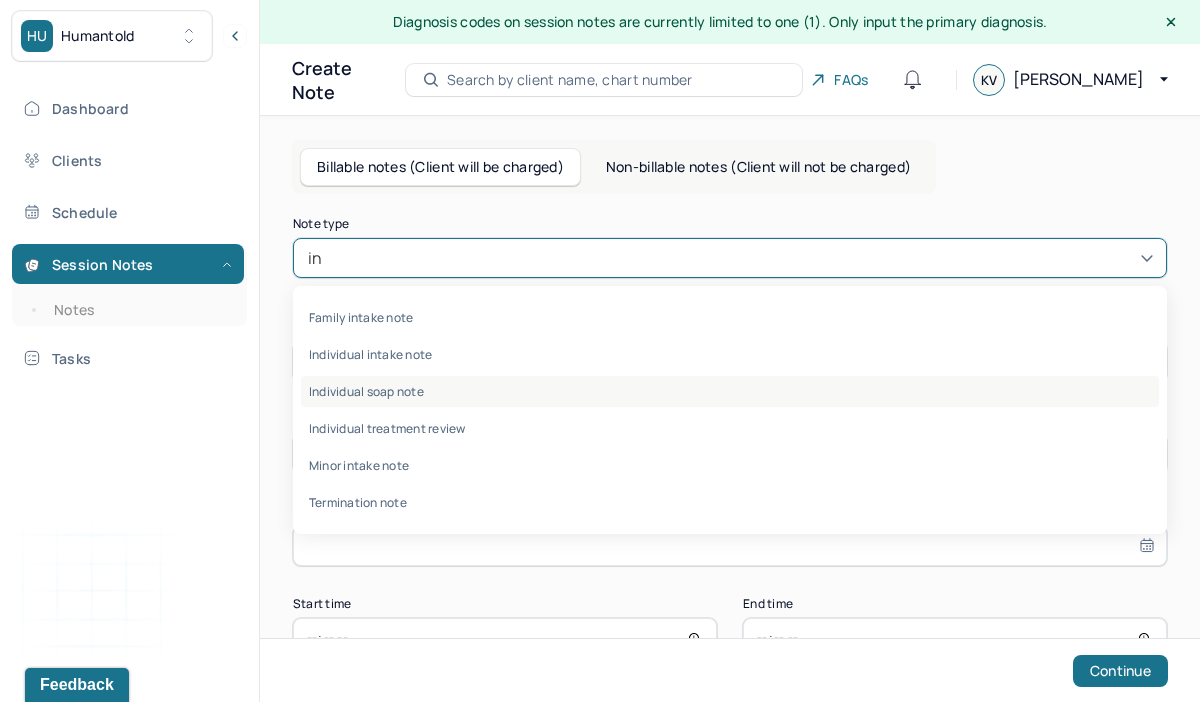 click on "Individual soap note" at bounding box center (730, 391) 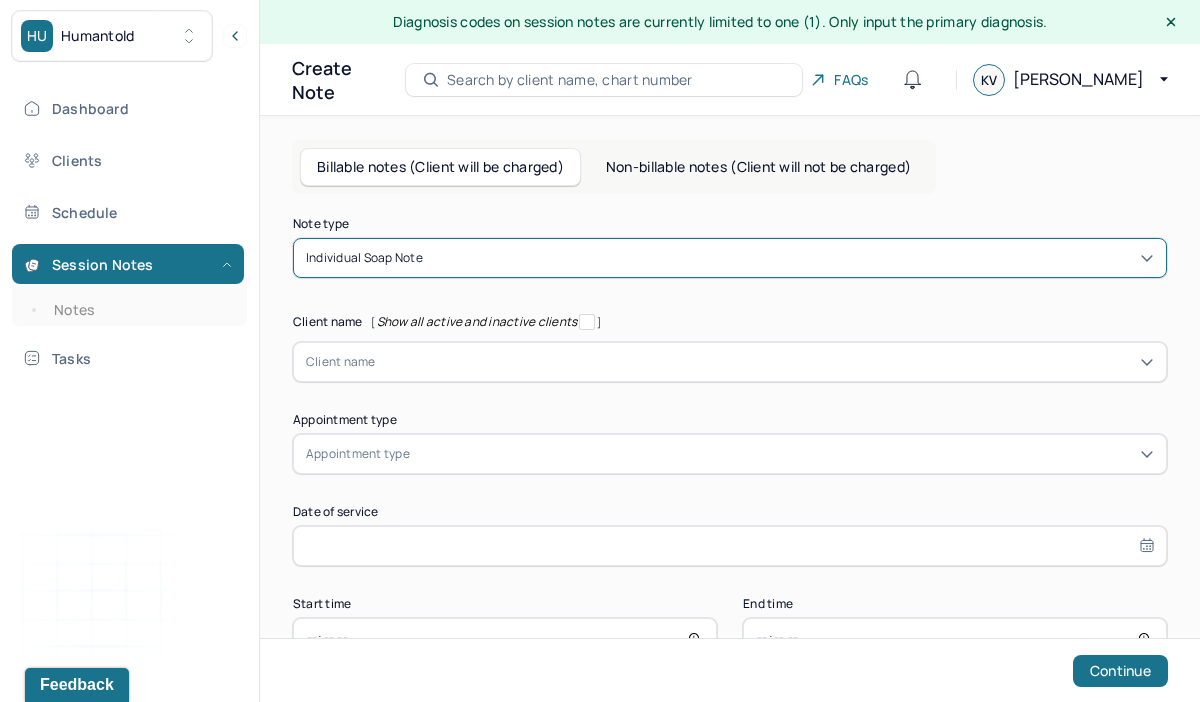 click at bounding box center (765, 362) 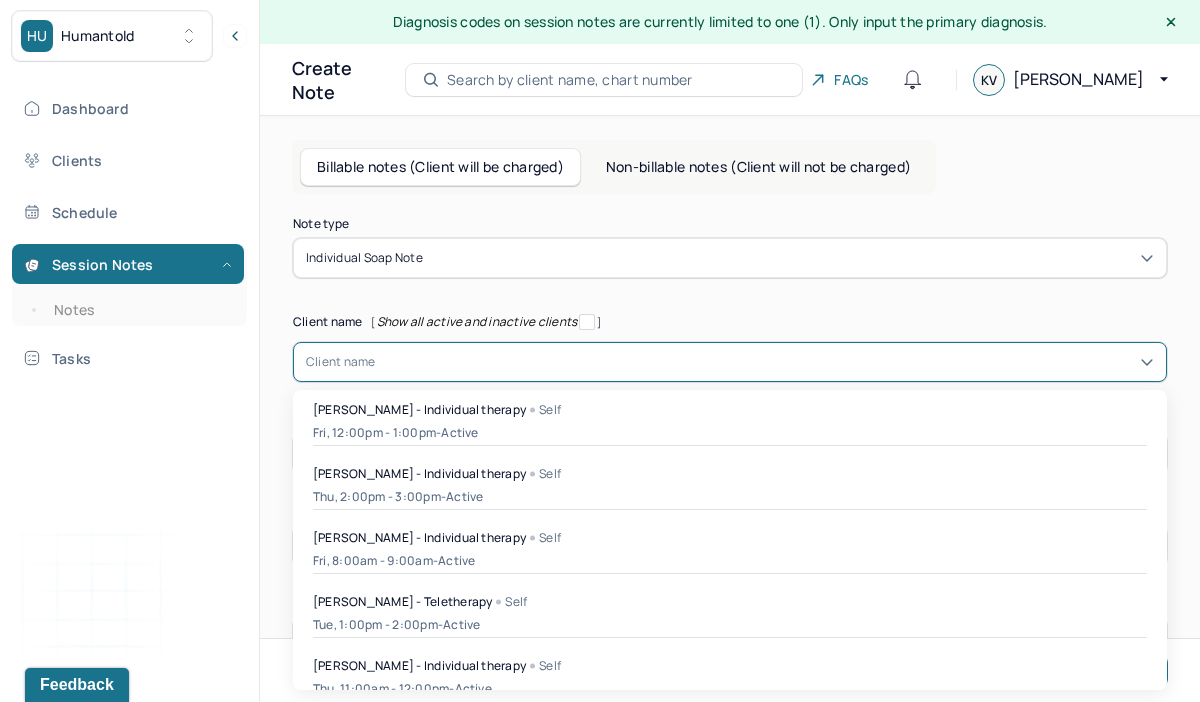 type on "m" 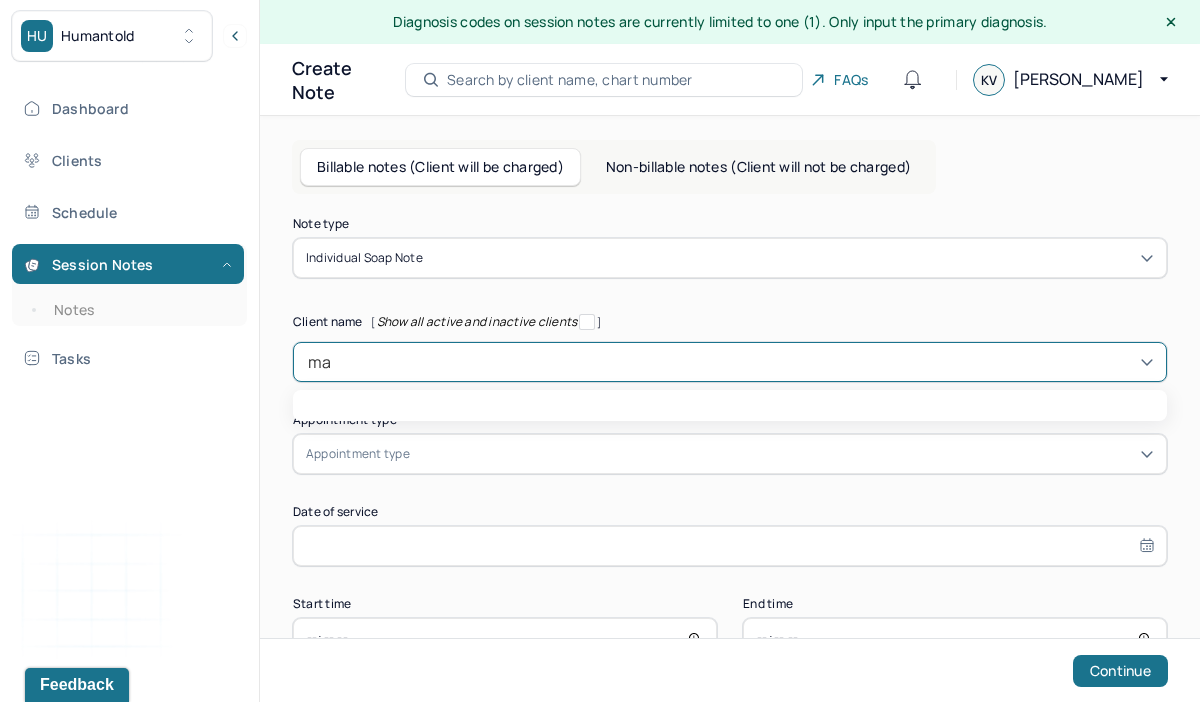 type on "m" 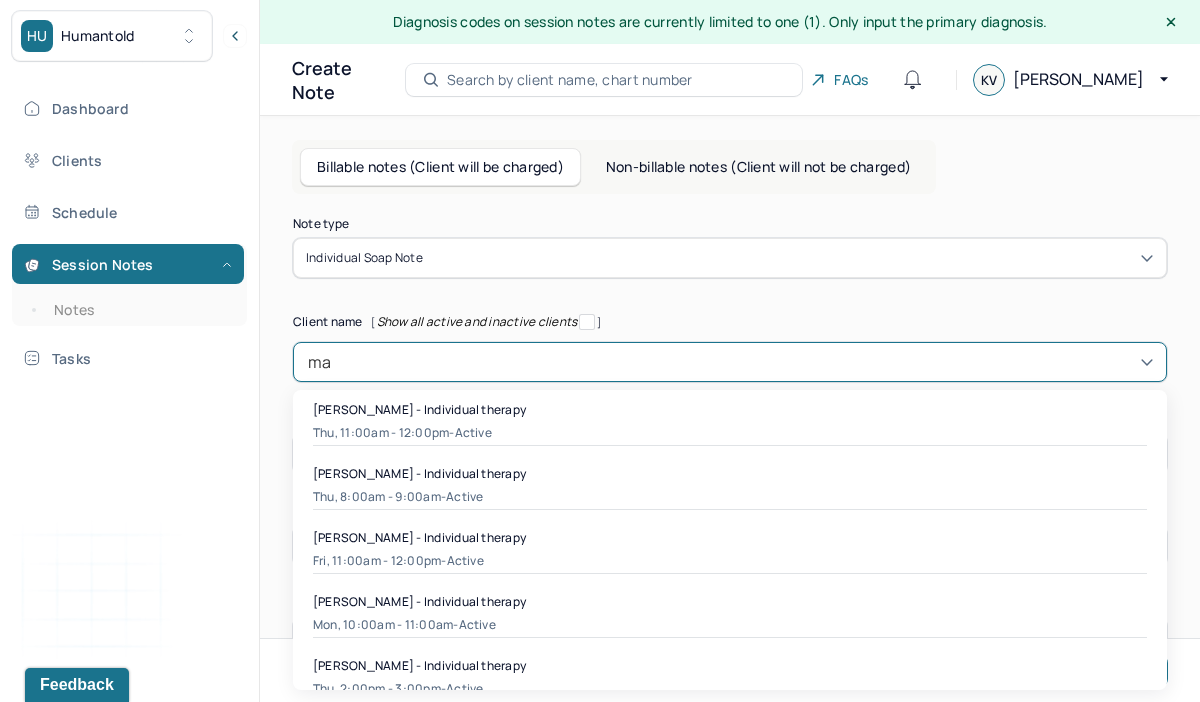 type on "m" 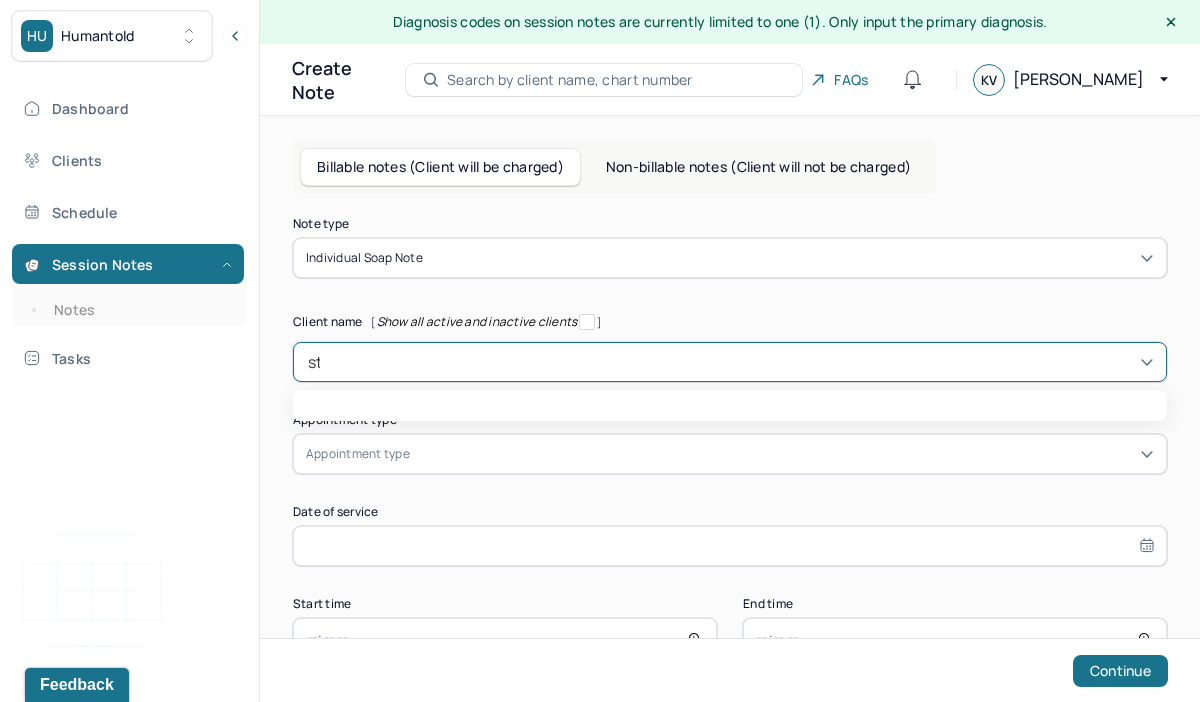type on "ste" 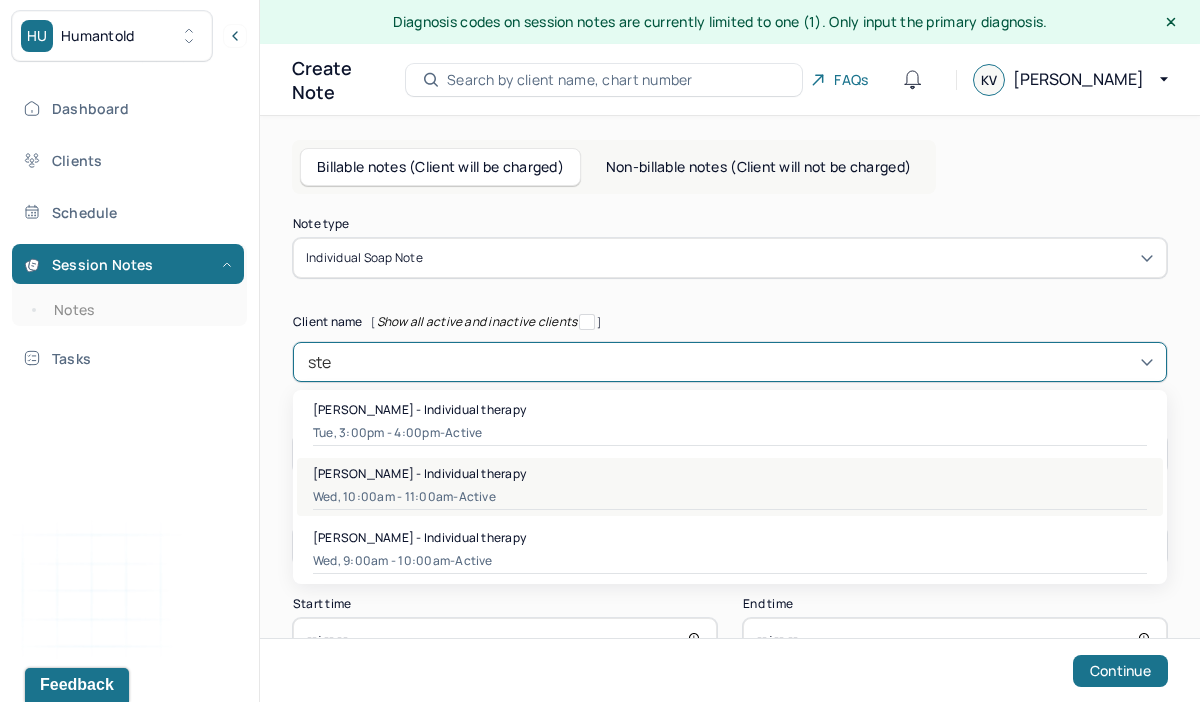 click on "Wed, 10:00am - 11:00am  -  active" at bounding box center (730, 497) 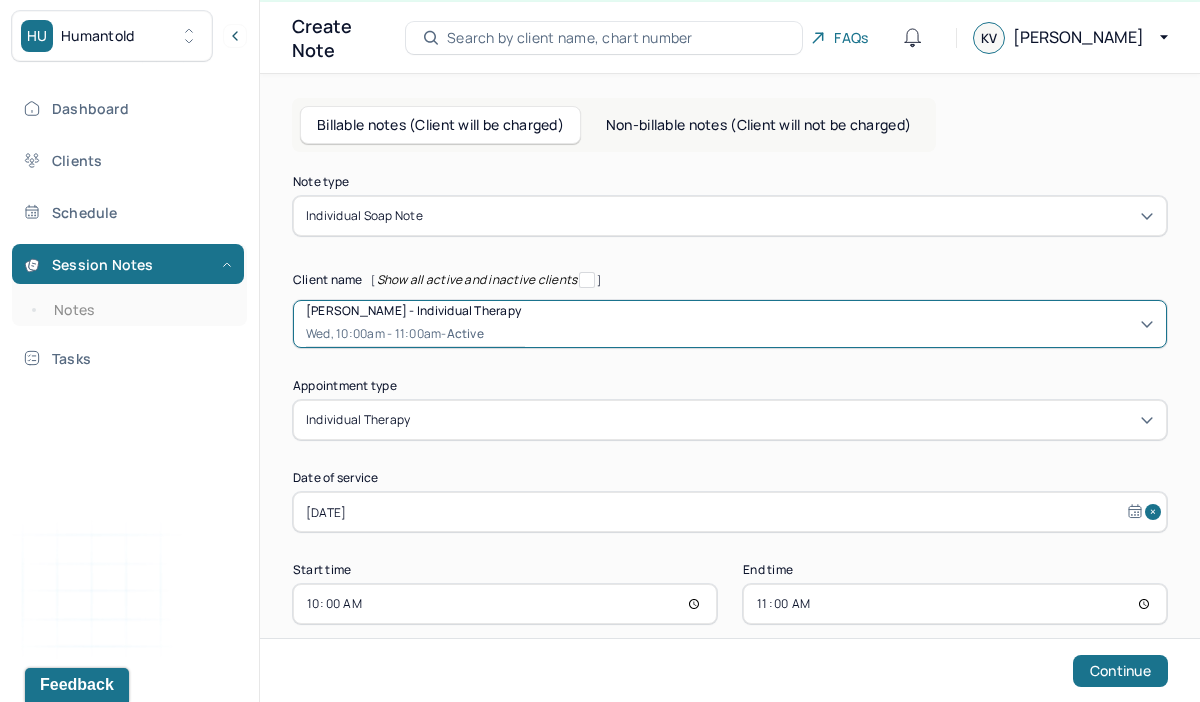 scroll, scrollTop: 69, scrollLeft: 0, axis: vertical 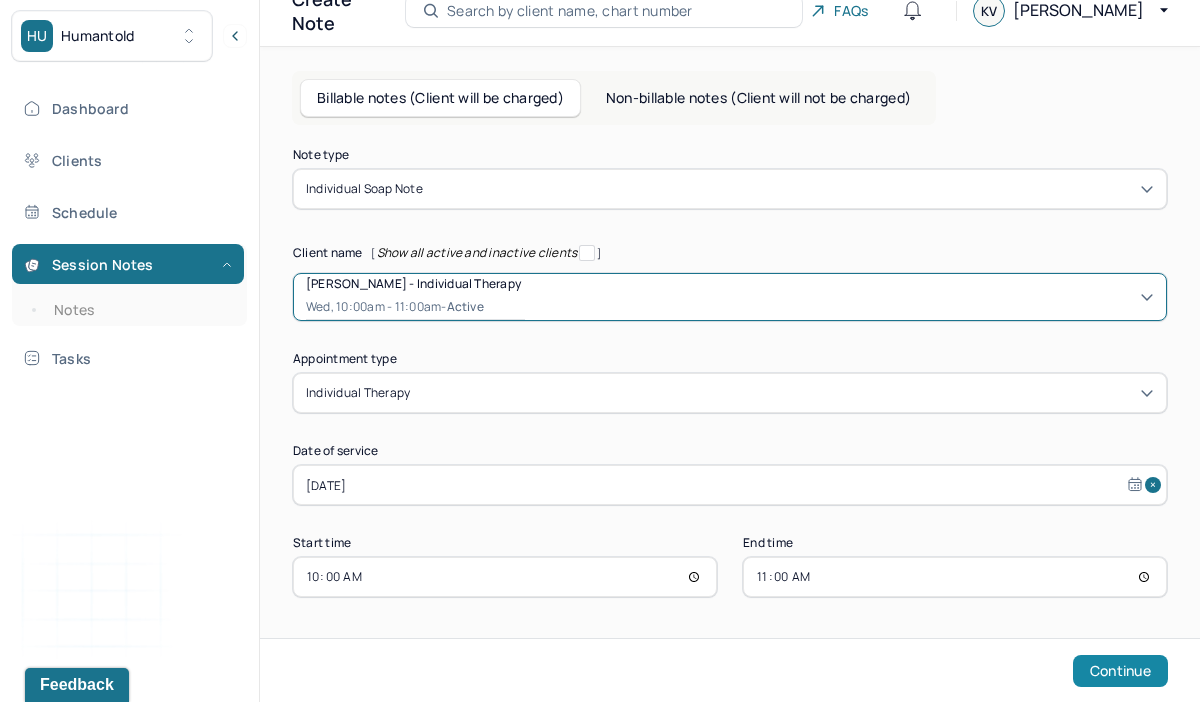 click on "Continue" at bounding box center (1120, 671) 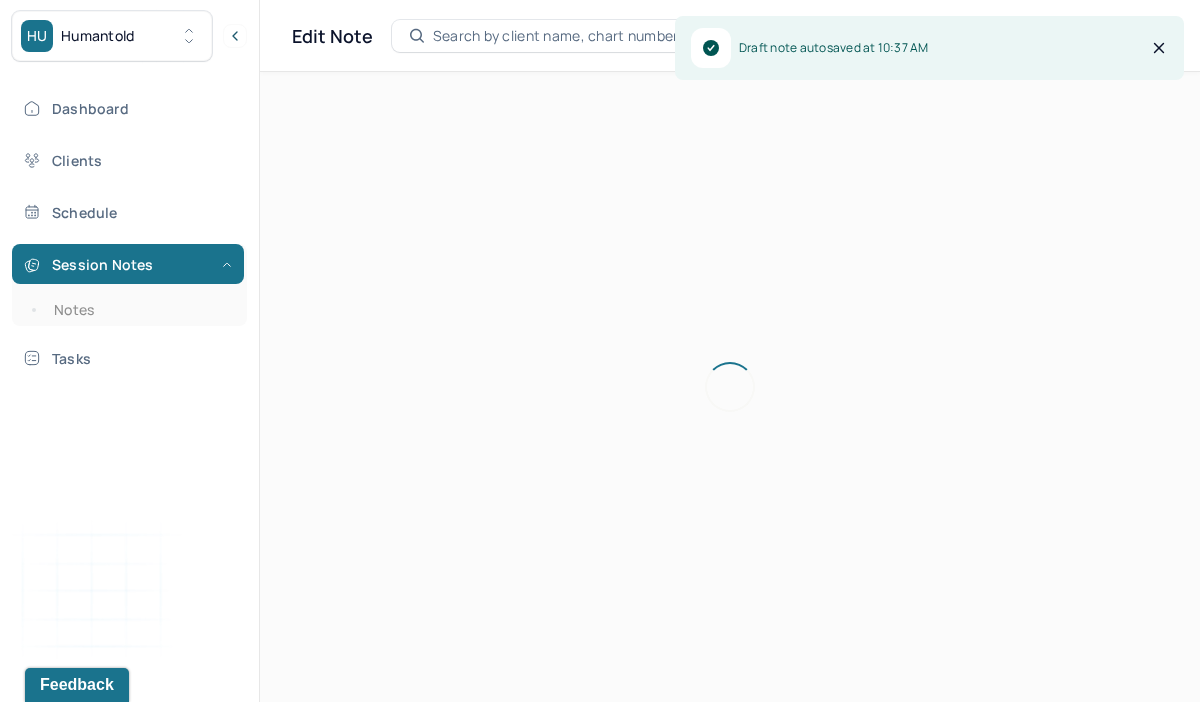 scroll, scrollTop: 36, scrollLeft: 0, axis: vertical 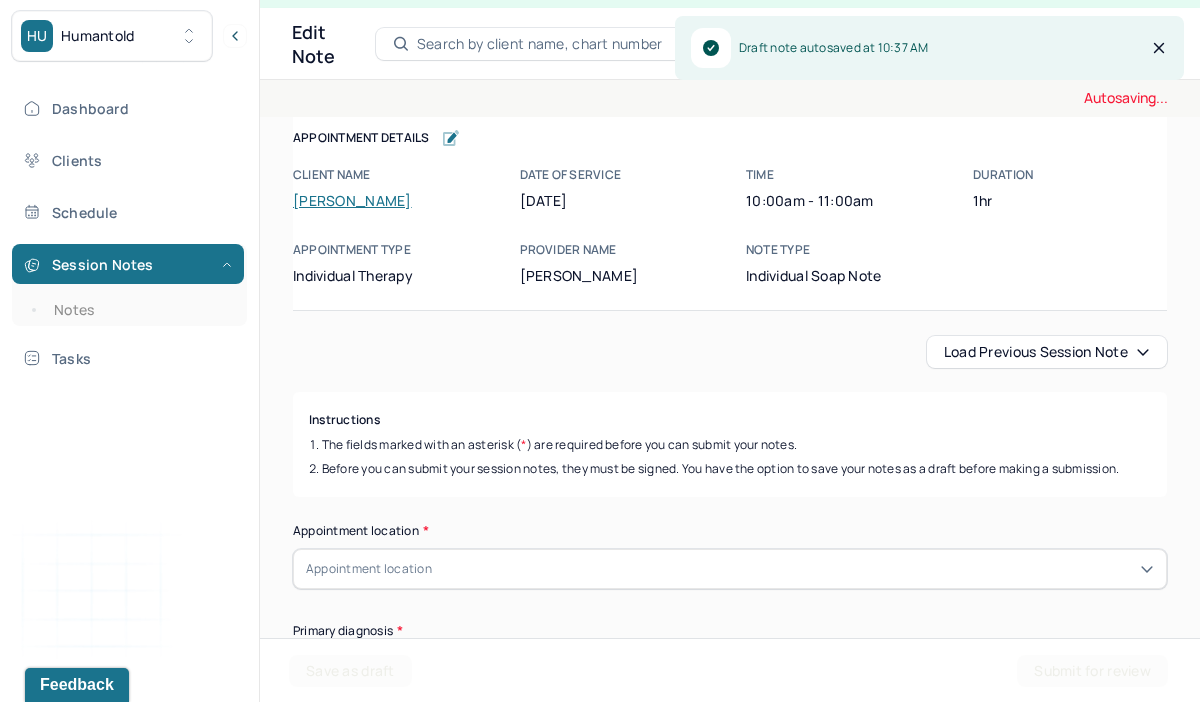 click 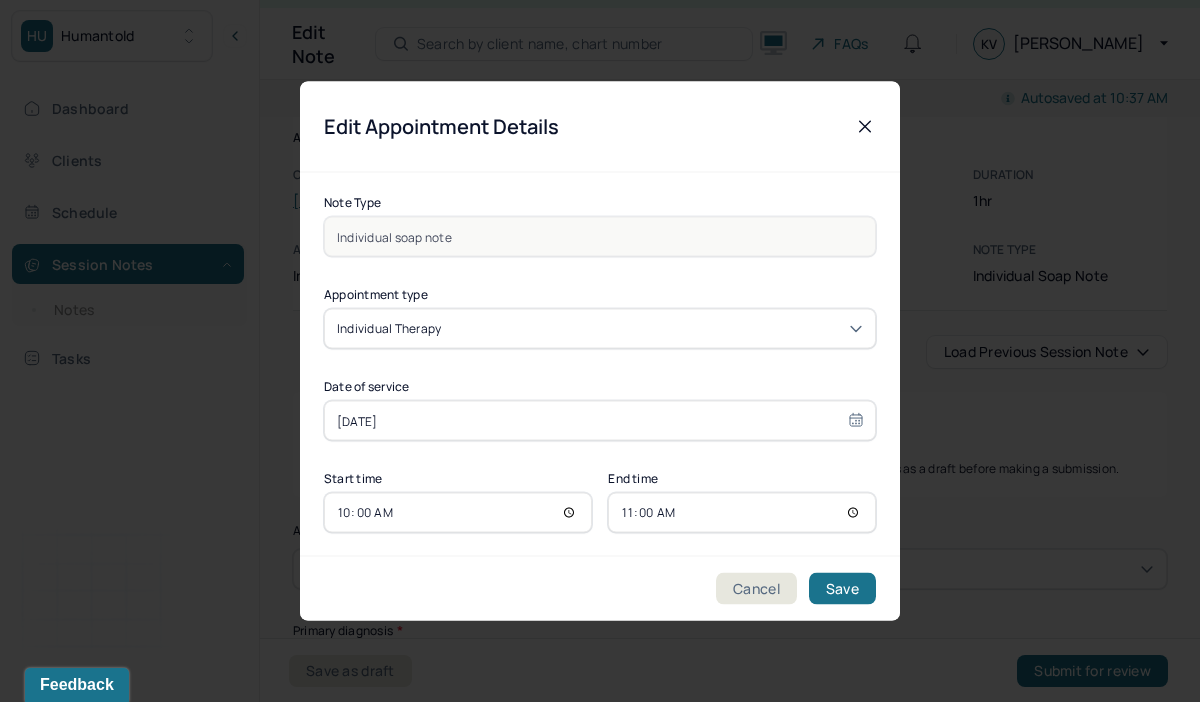 click on "[DATE]" at bounding box center [600, 421] 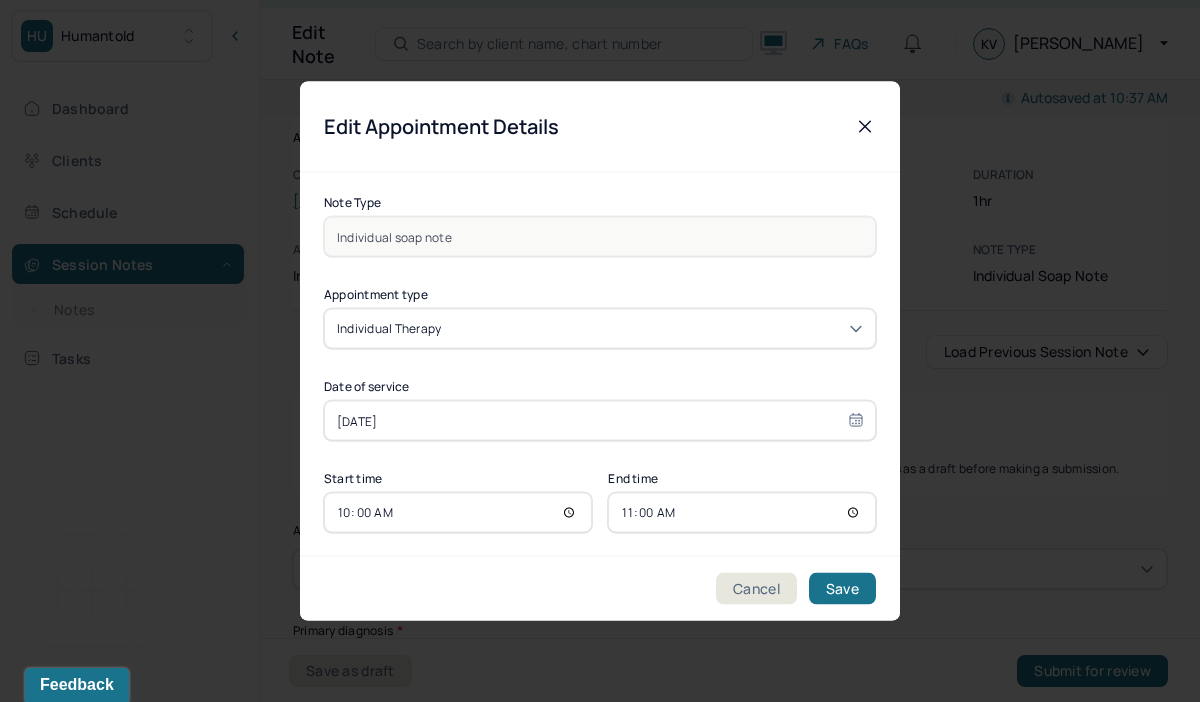 select on "6" 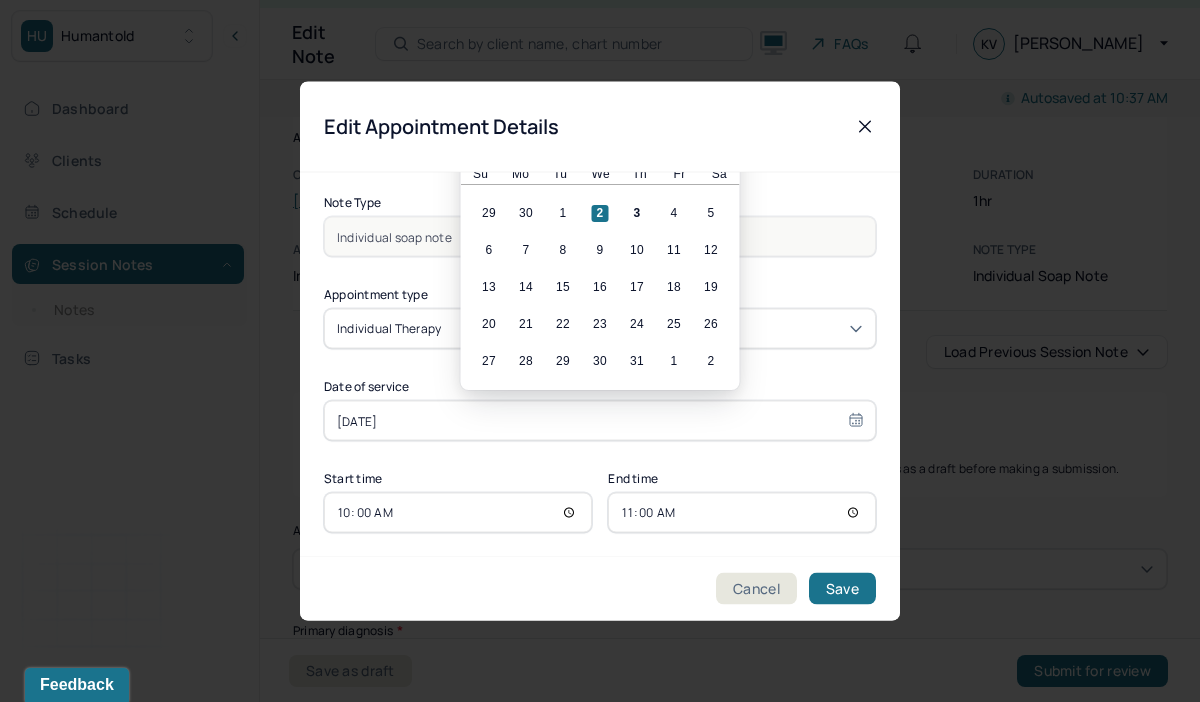 click on "29 30 1 2 3 4 5" at bounding box center (600, 213) 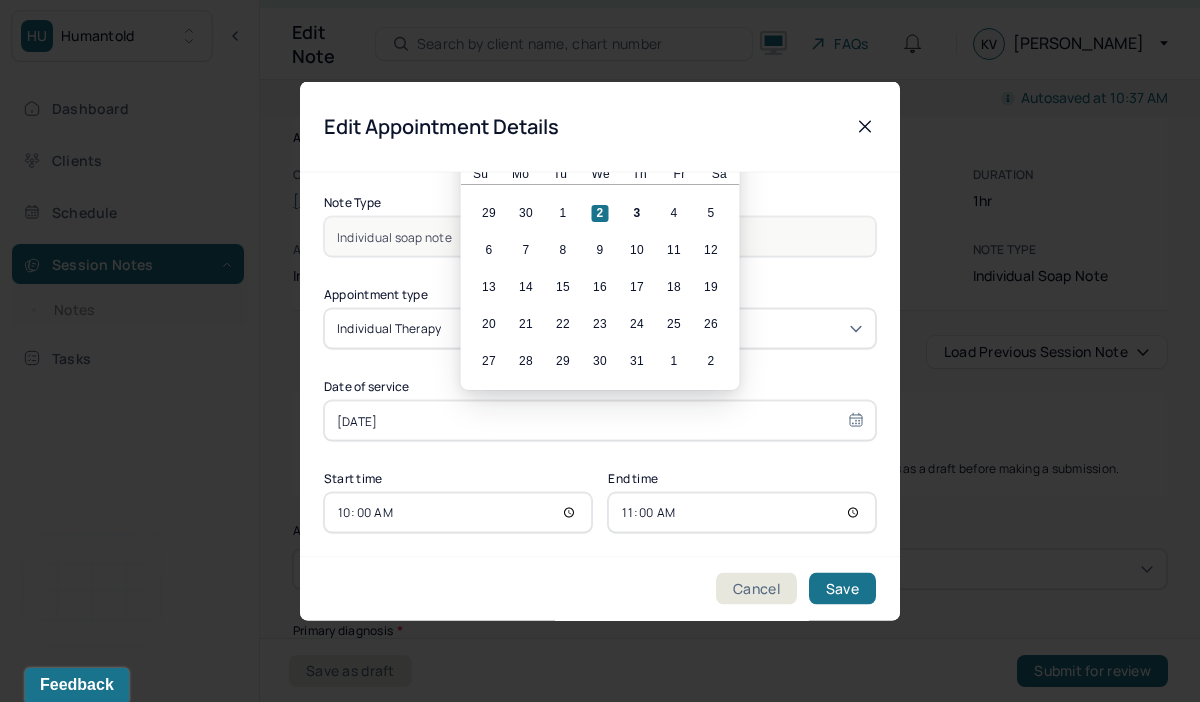 click on "3" at bounding box center [637, 213] 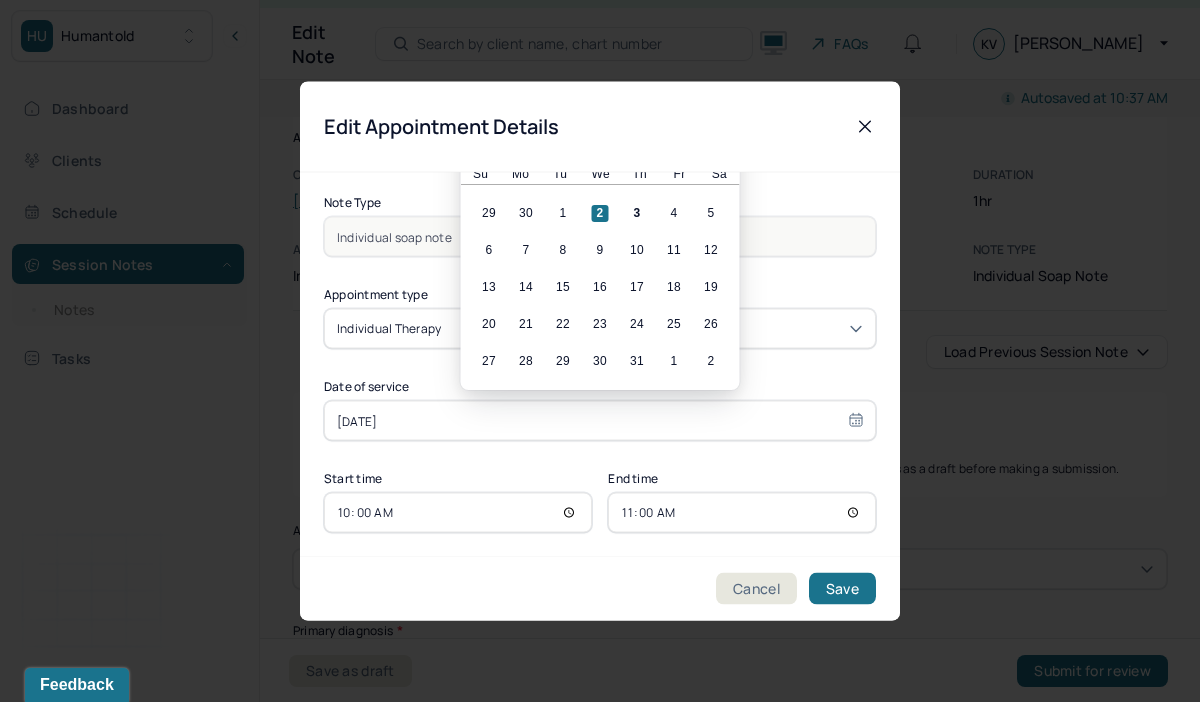 type on "[DATE]" 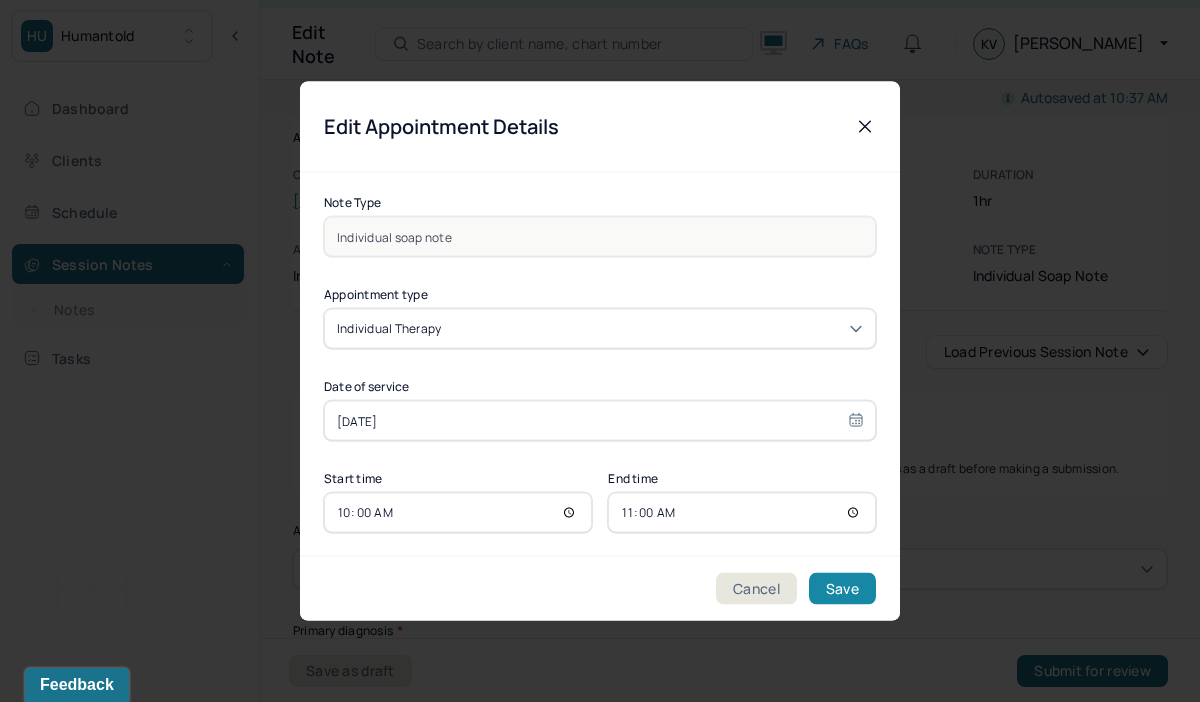 click on "Save" at bounding box center (842, 589) 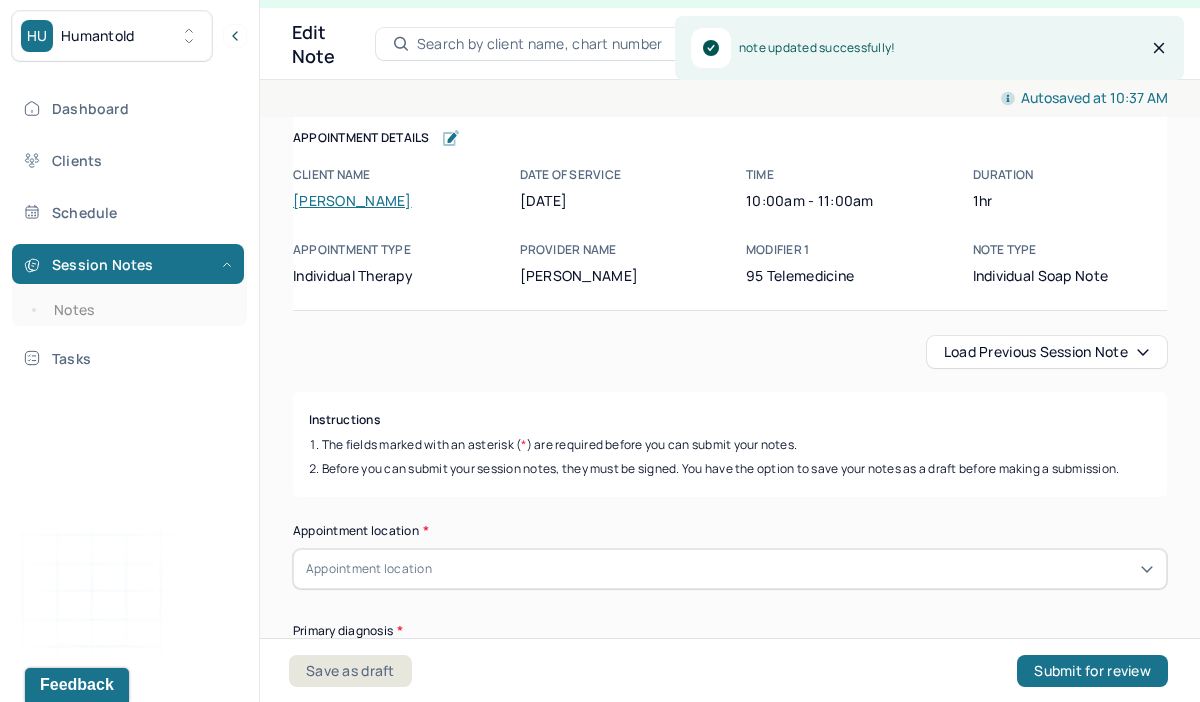 click 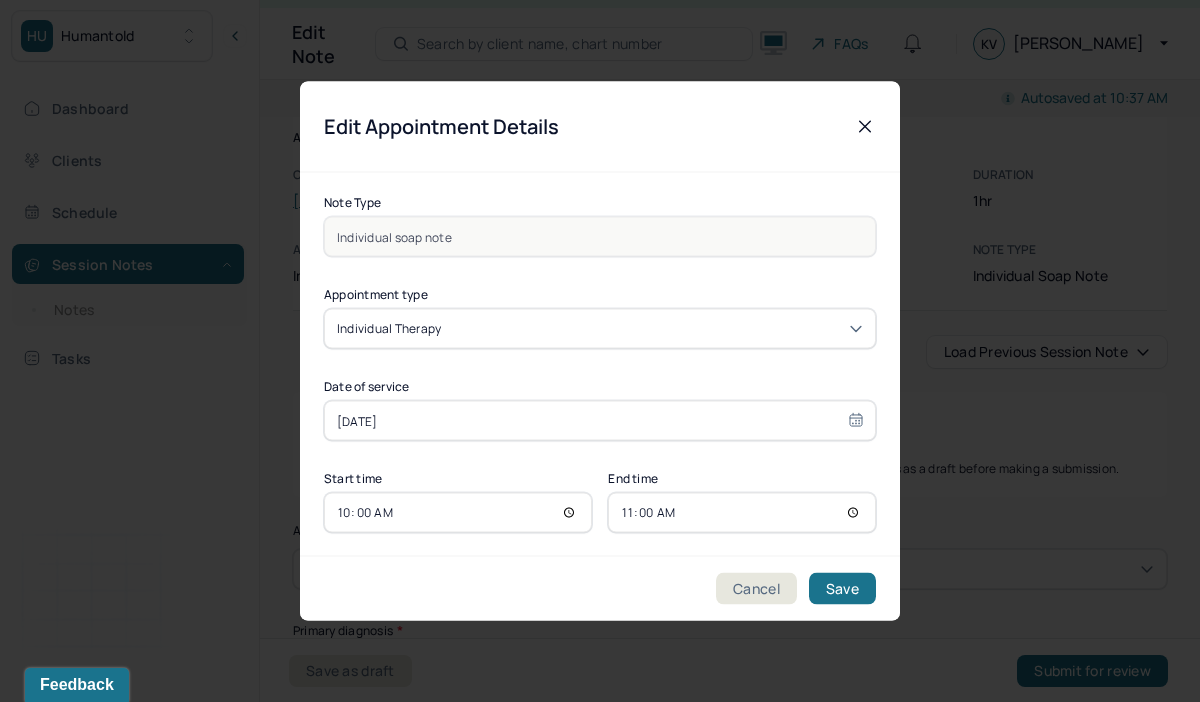 click on "10:00" at bounding box center (458, 513) 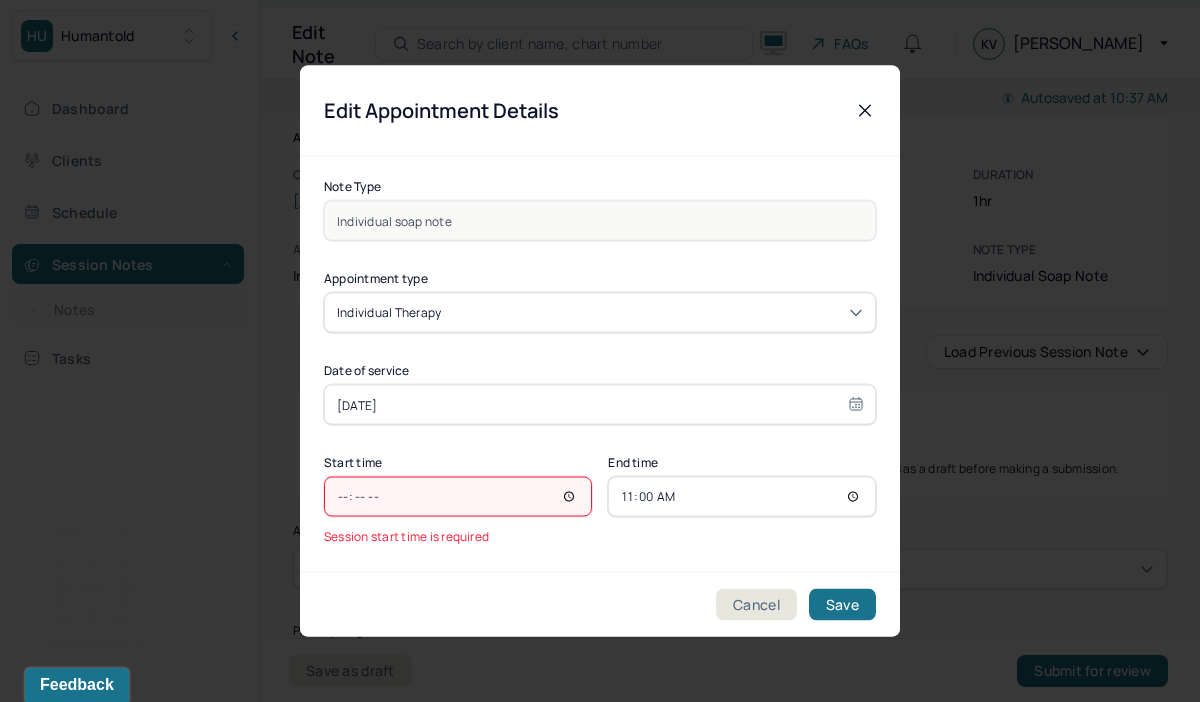 type on "09:00" 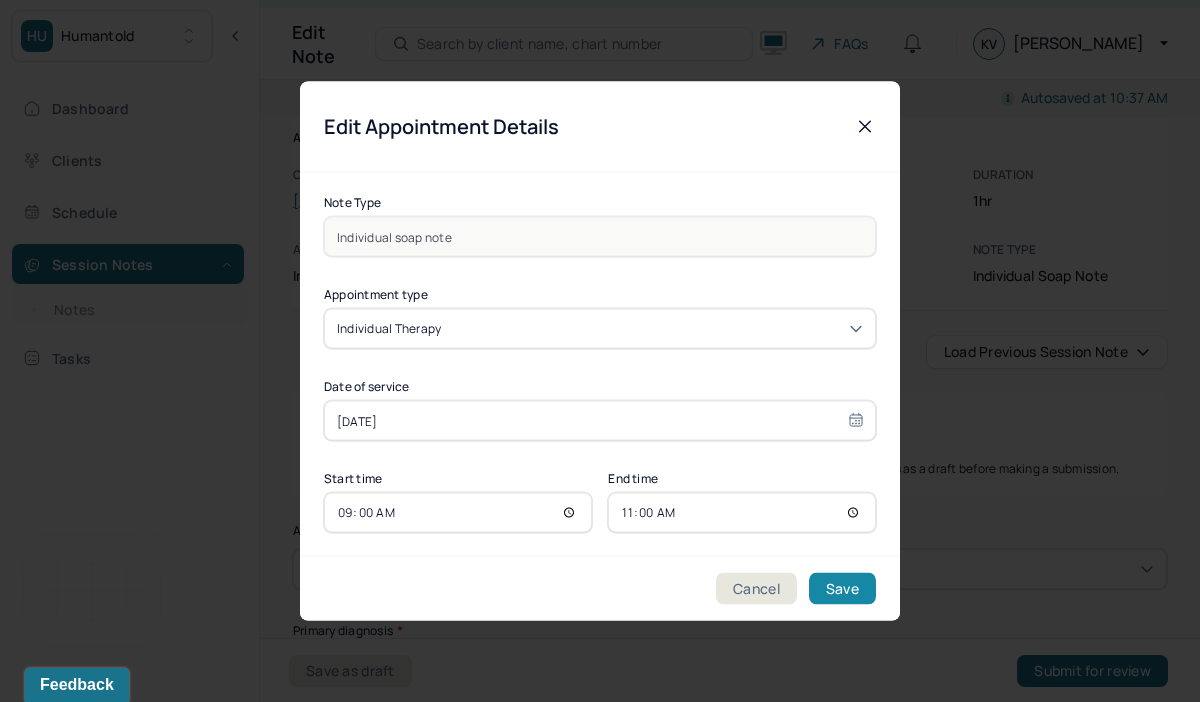 click on "Save" at bounding box center (842, 589) 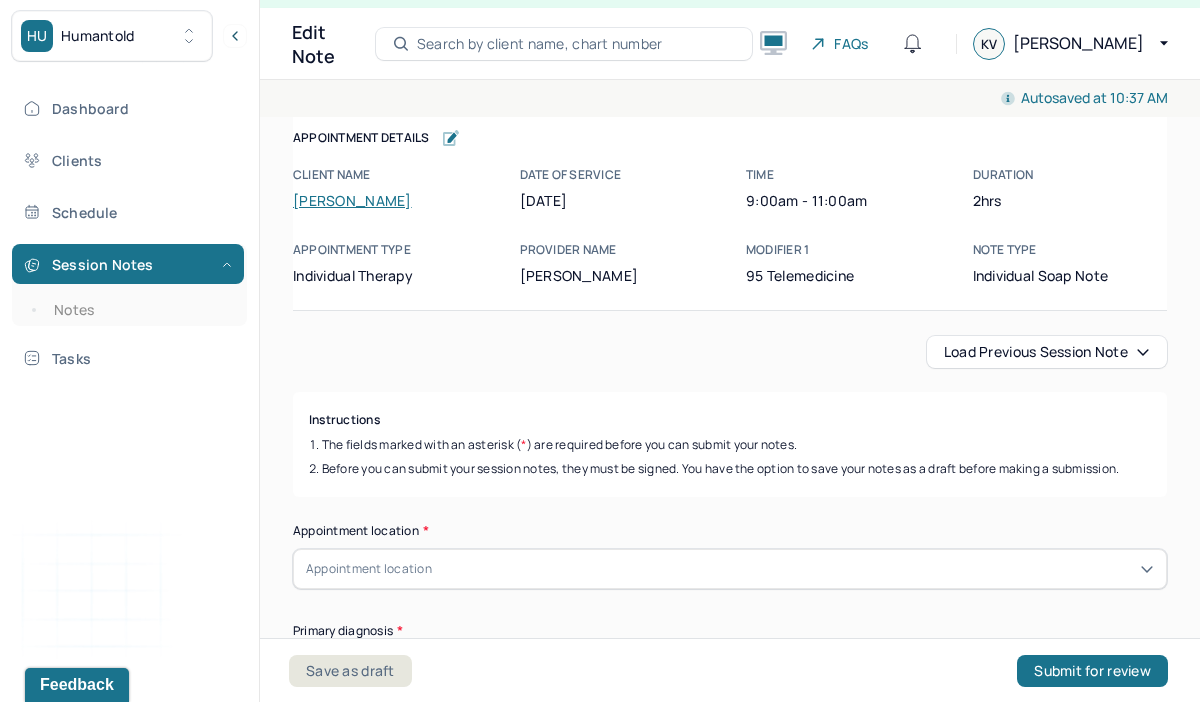 click 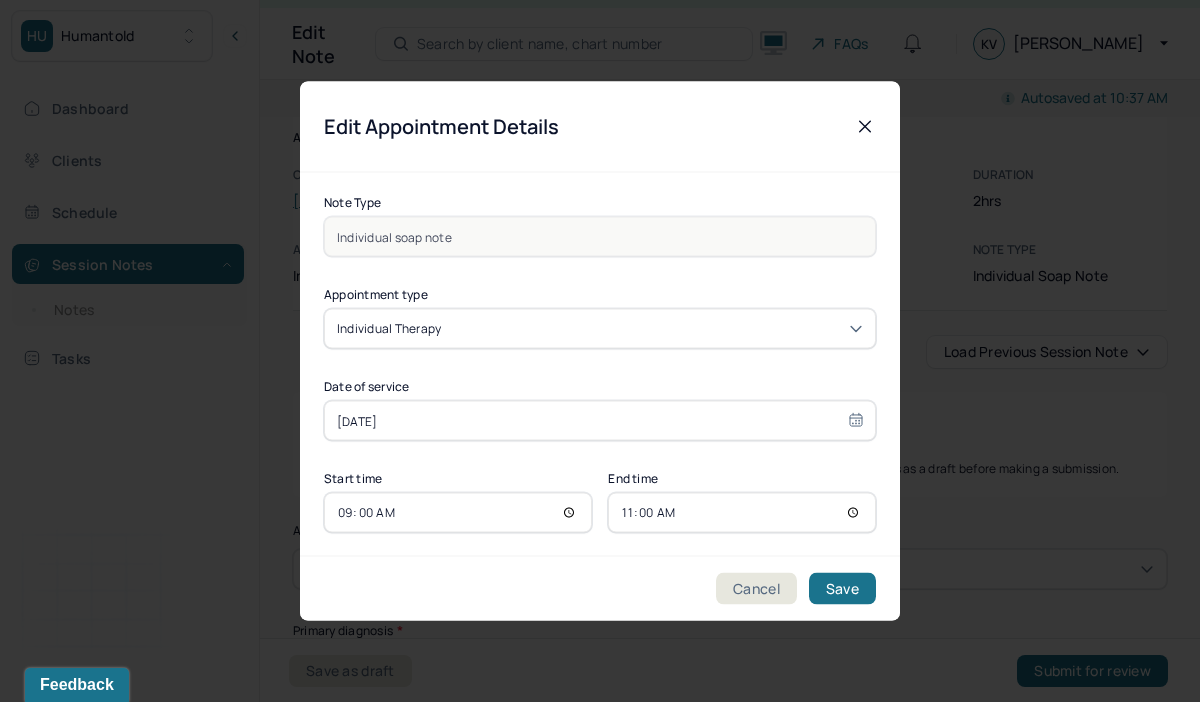 click on "11:00" at bounding box center [742, 513] 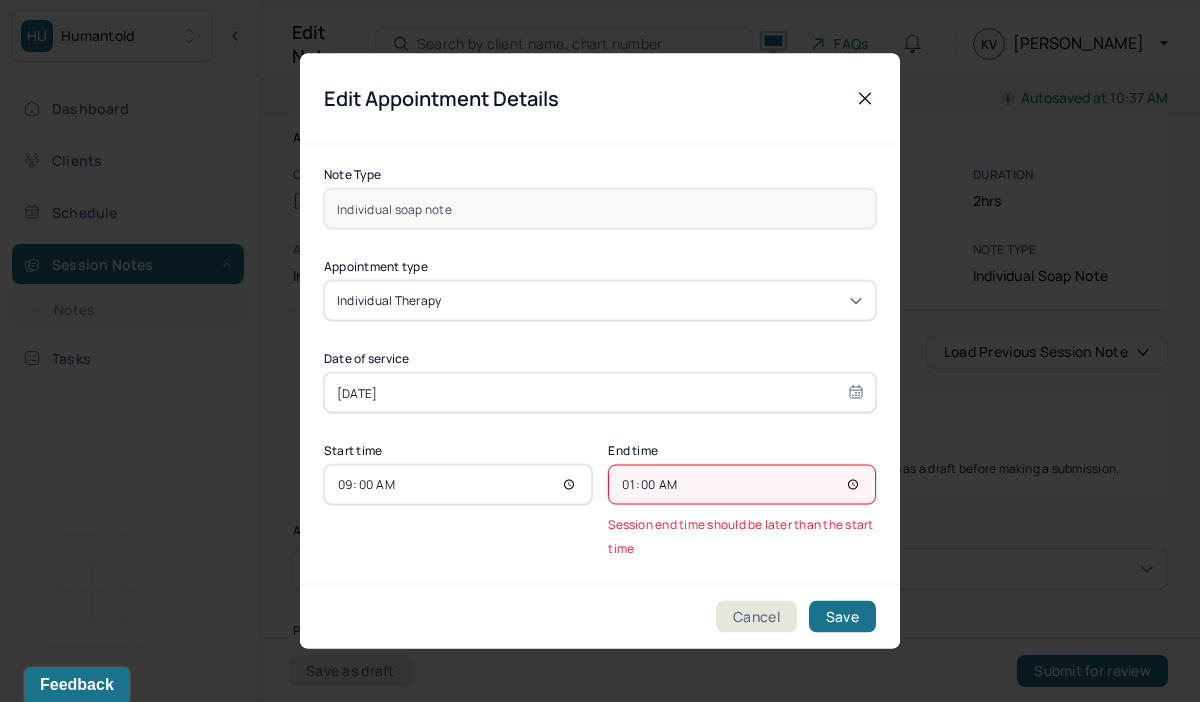 type on "10:00" 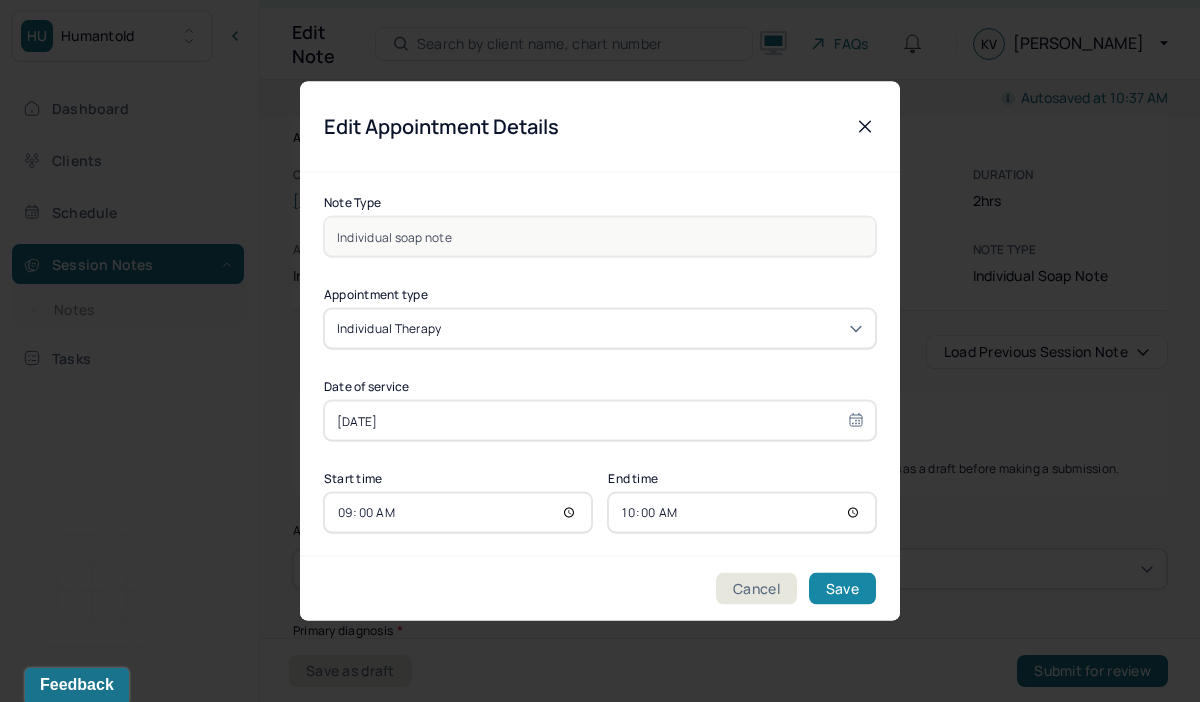 click on "Save" at bounding box center [842, 589] 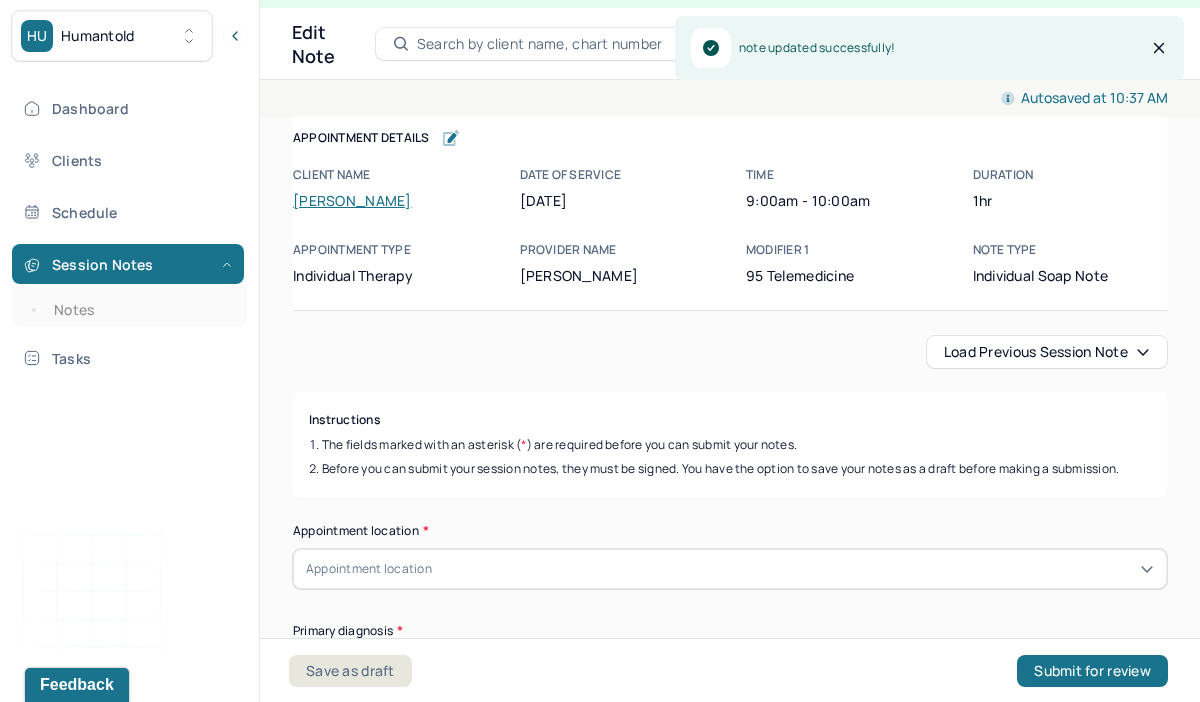 click on "Load previous session note" at bounding box center [1047, 352] 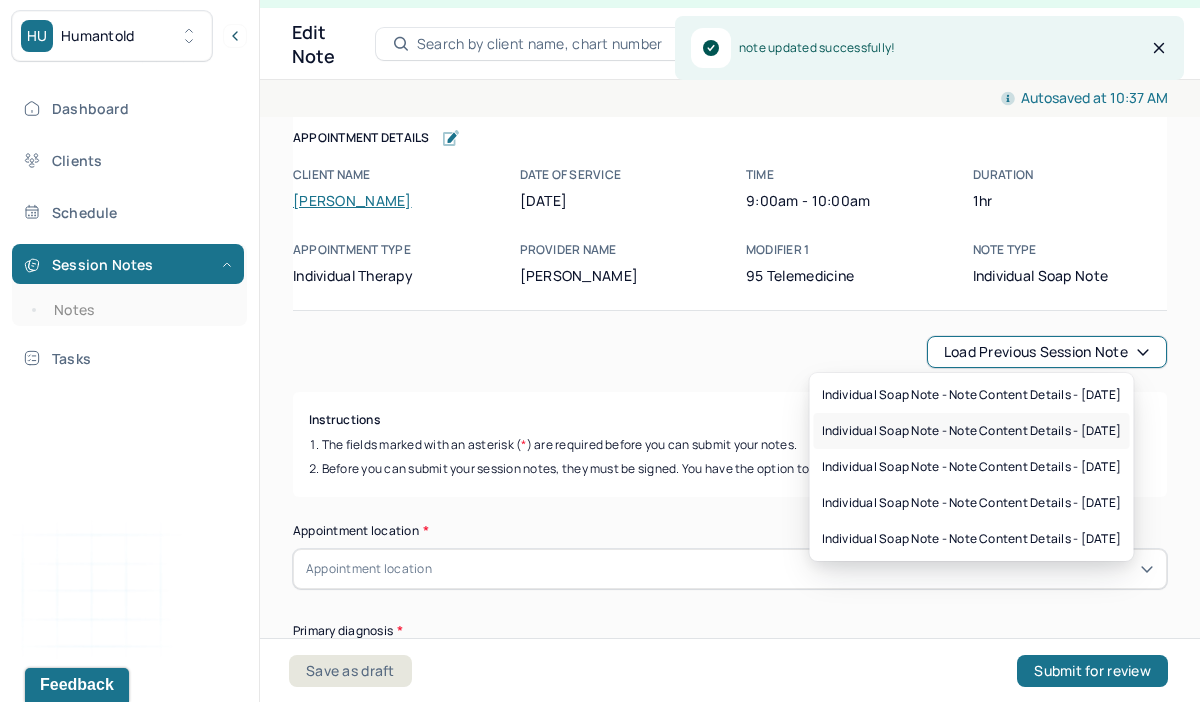 click on "Individual soap note   - Note content Details -   [DATE]" at bounding box center [972, 431] 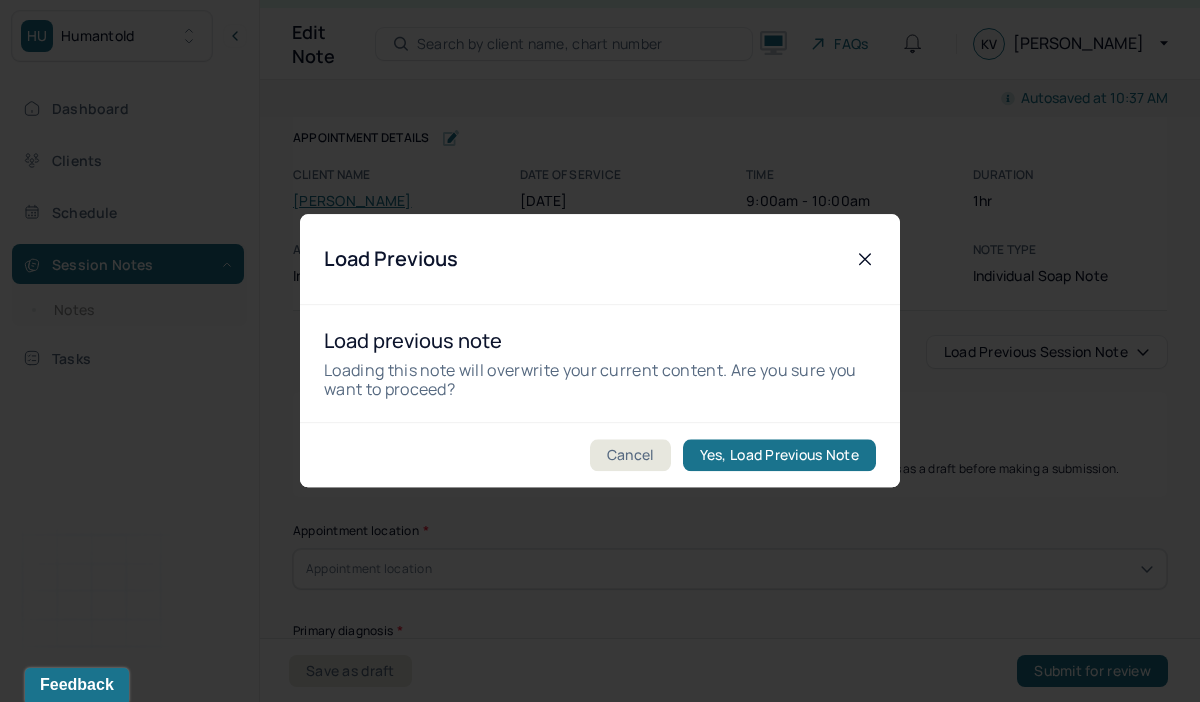 click 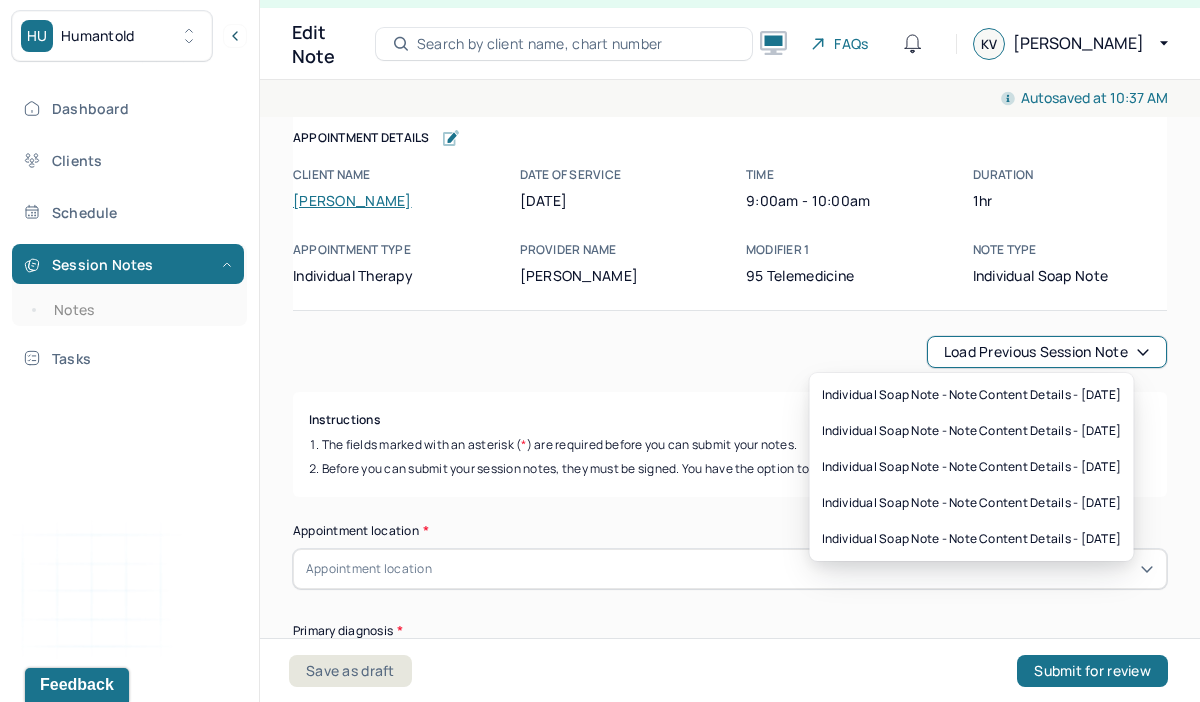 click on "Load previous session note" at bounding box center (1047, 352) 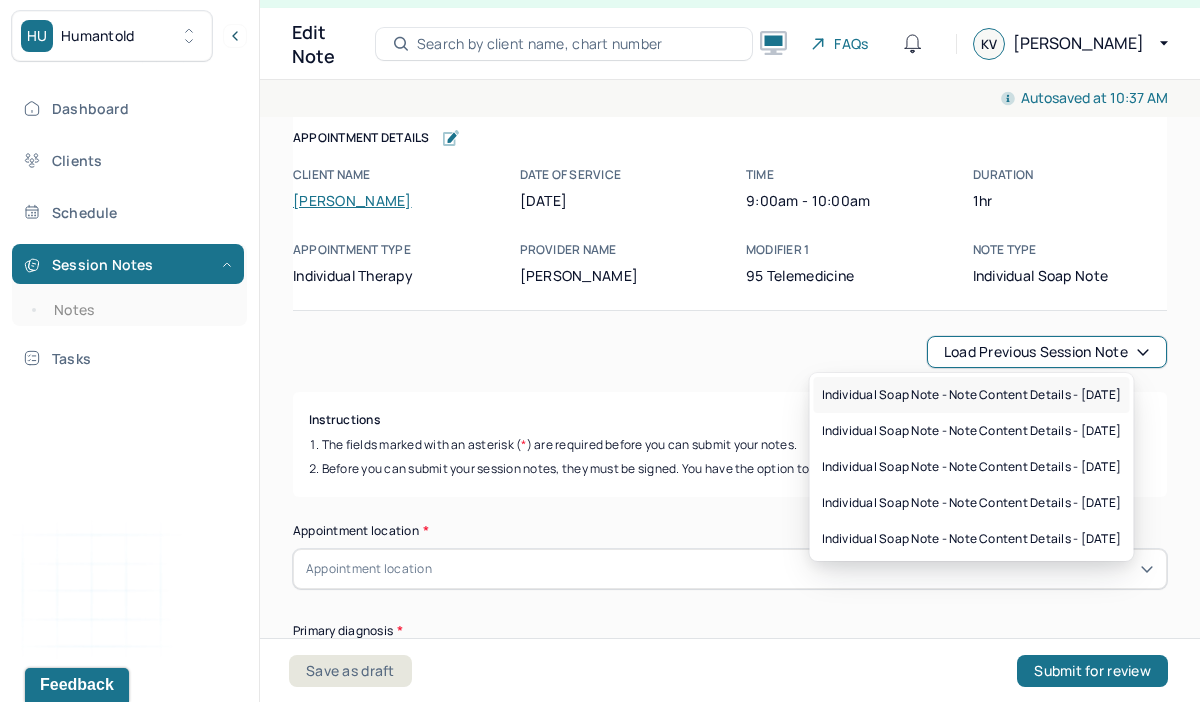 click on "Individual soap note   - Note content Details -   [DATE]" at bounding box center (972, 395) 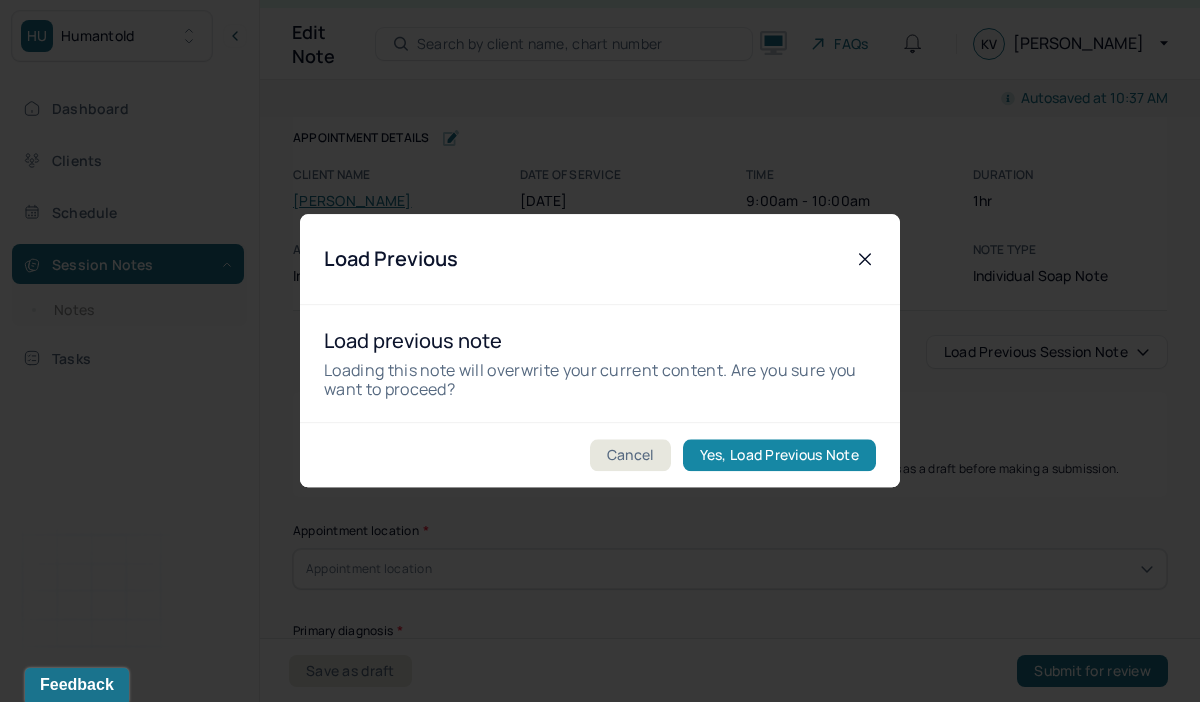 click on "Yes, Load Previous Note" at bounding box center [779, 456] 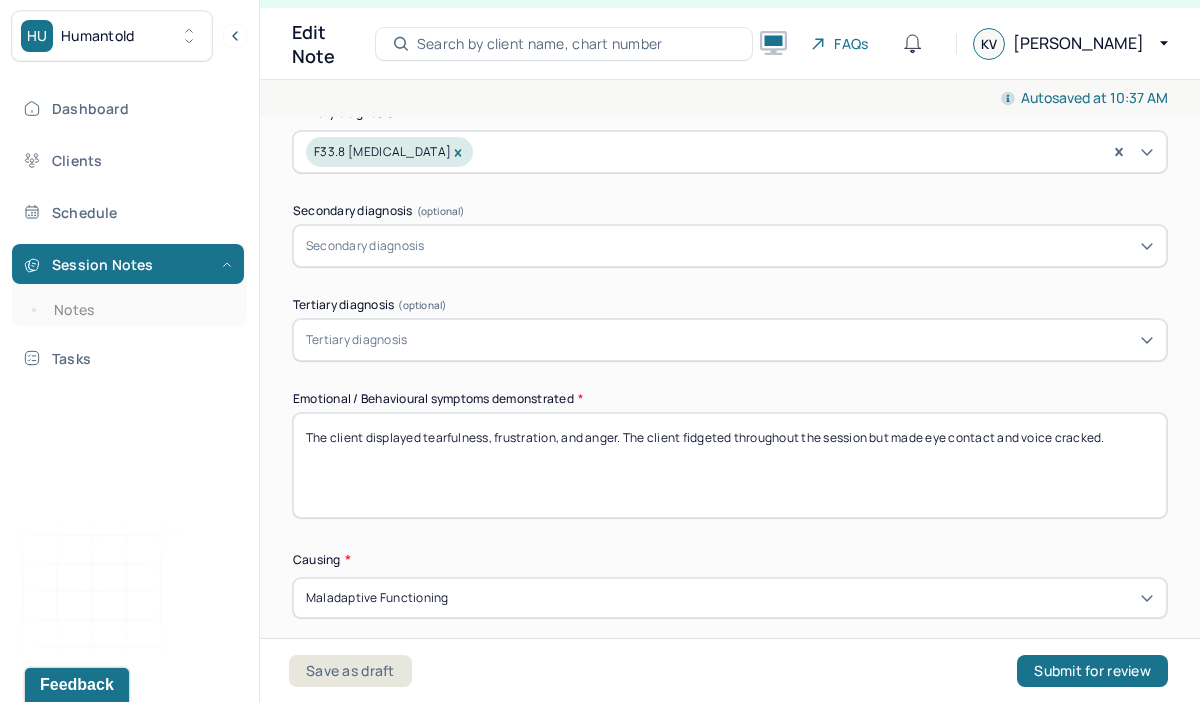 scroll, scrollTop: 778, scrollLeft: 0, axis: vertical 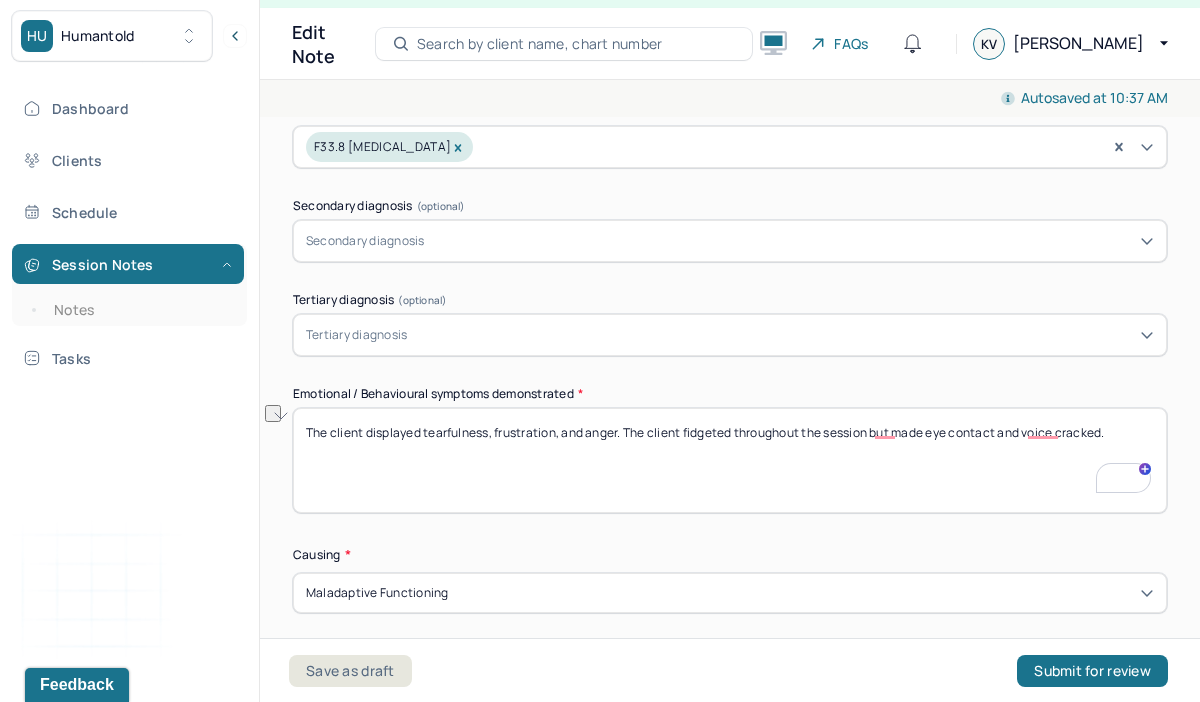 drag, startPoint x: 1135, startPoint y: 431, endPoint x: 617, endPoint y: 425, distance: 518.0347 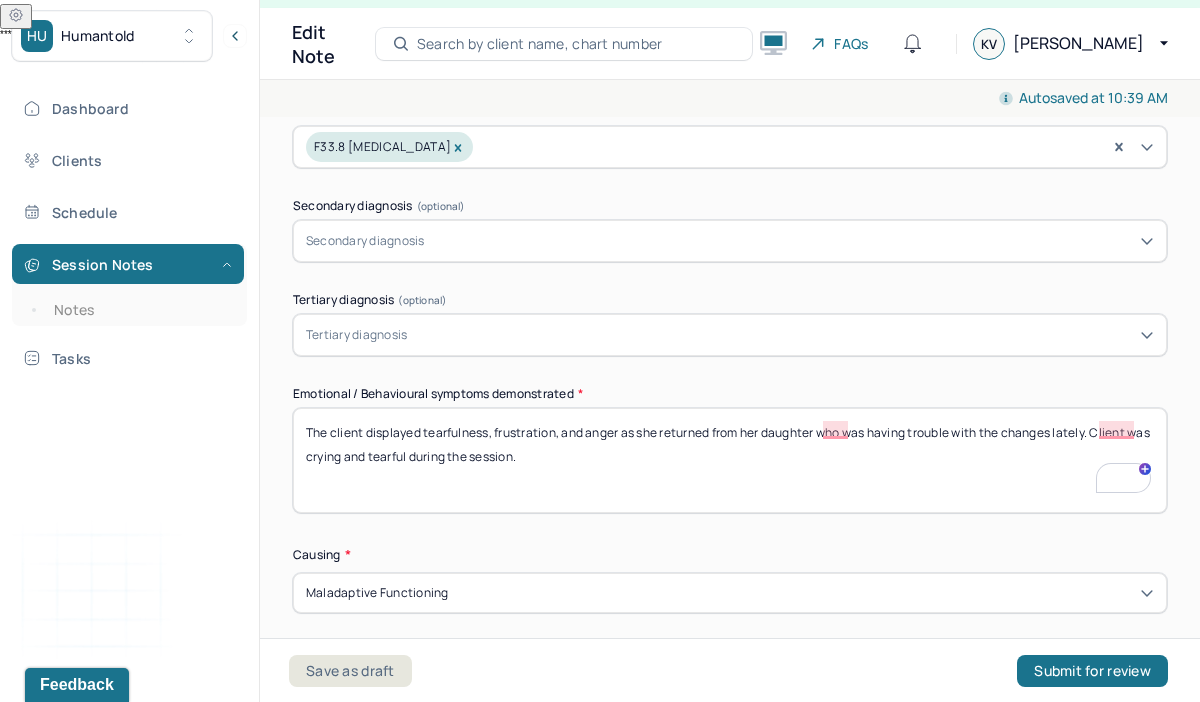 scroll, scrollTop: 889, scrollLeft: 0, axis: vertical 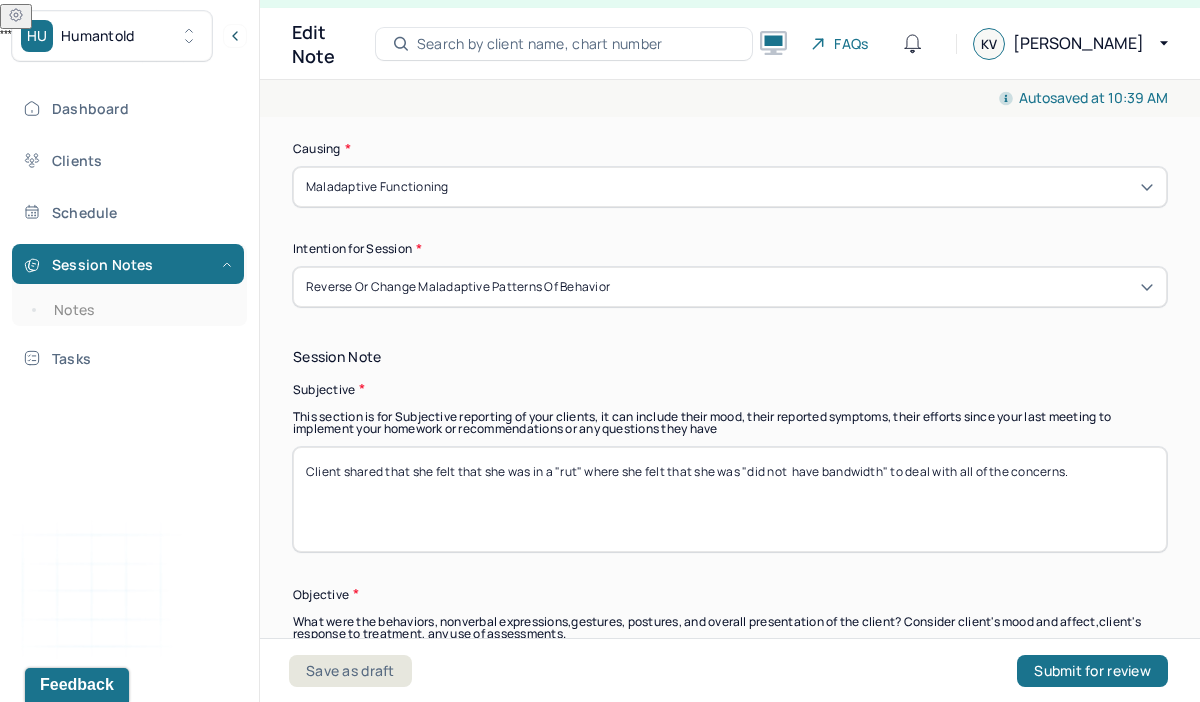 type on "The client displayed tearfulness, frustration, and anger as she returned from her daughter who was having trouble with the changes lately. Client was crying and tearful during the session." 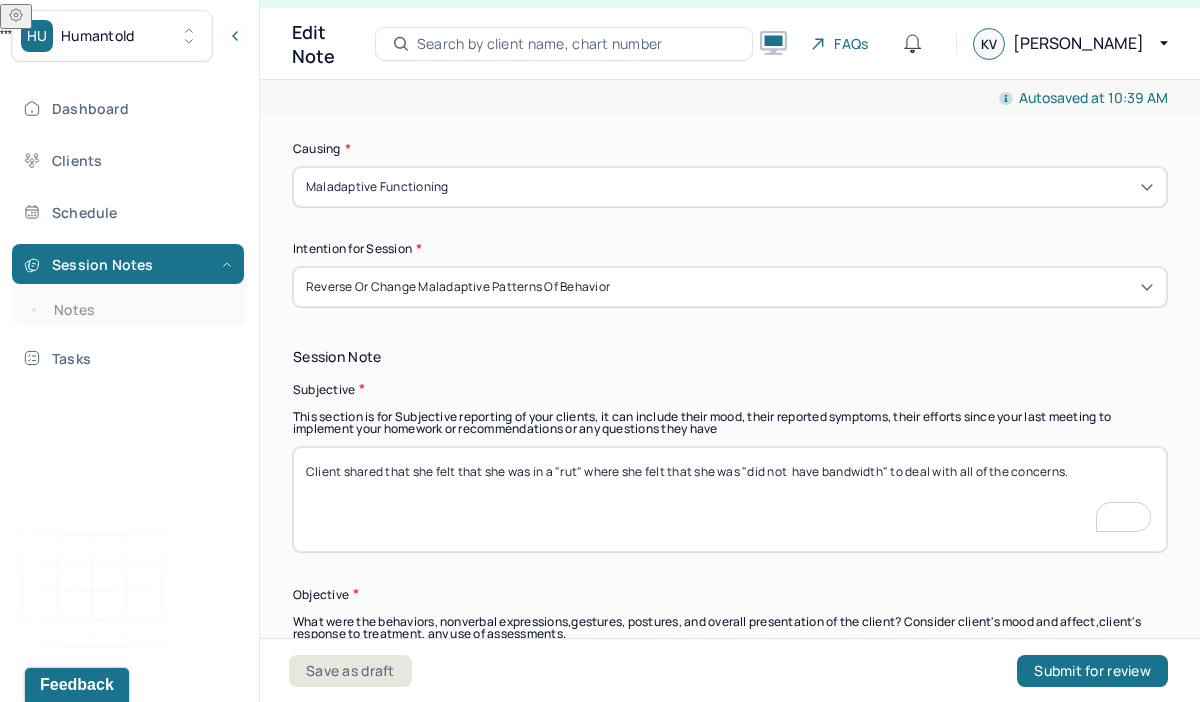 drag, startPoint x: 1089, startPoint y: 466, endPoint x: 301, endPoint y: 433, distance: 788.6907 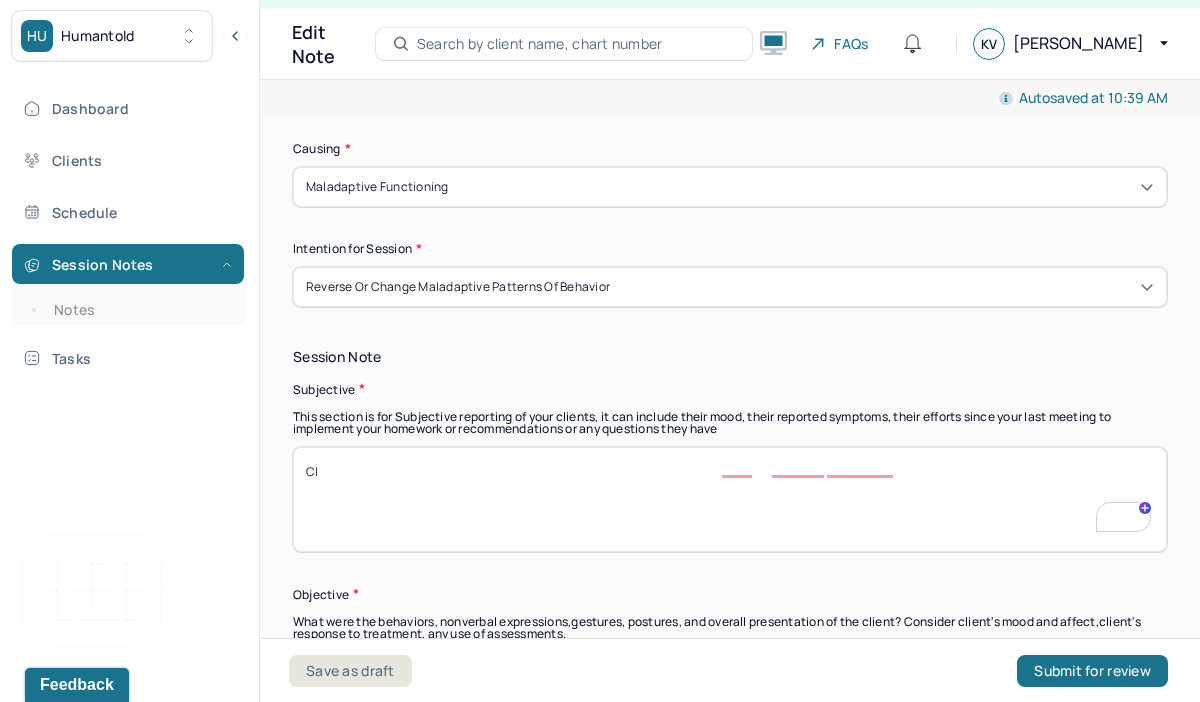 scroll, scrollTop: 1184, scrollLeft: 0, axis: vertical 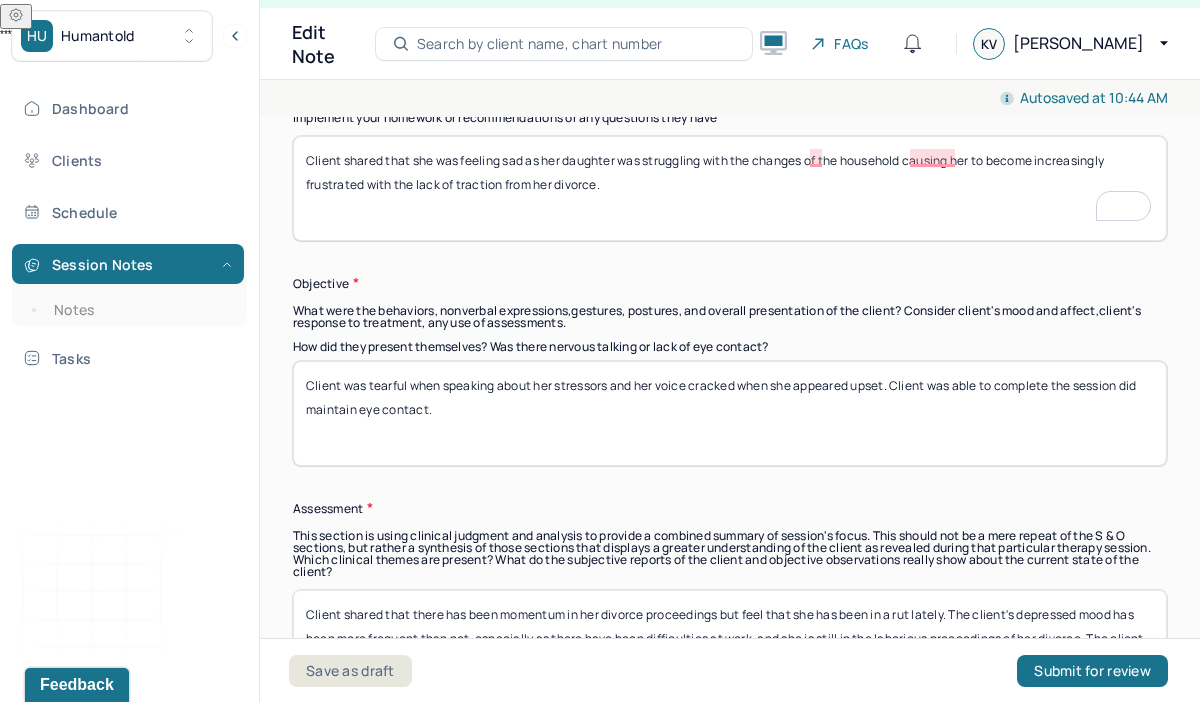 type on "Client shared that she was feeling sad as her daughter was struggling with the changes of the household causing her to become increasingly frustrated with the lack of traction from her divorce." 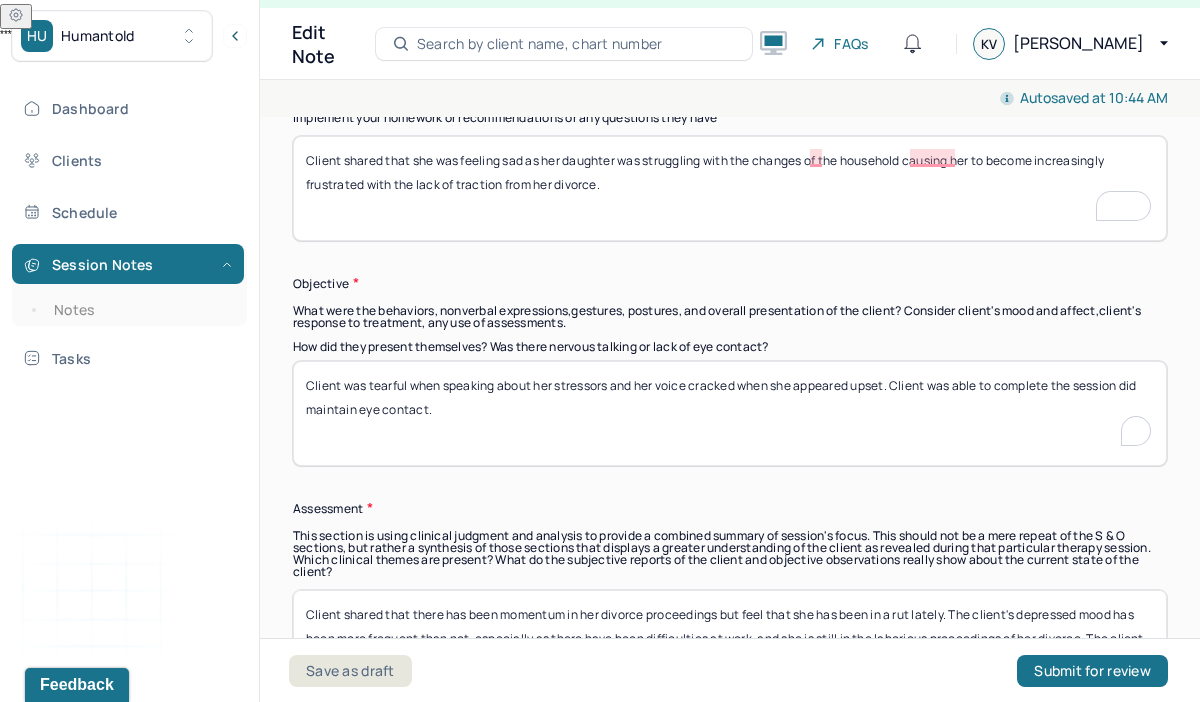 click on "Client was tearful when speaking about her stressors and her voice cracked when she appeared upset. Client was able to complete the session did maintain eye contact." at bounding box center (730, 413) 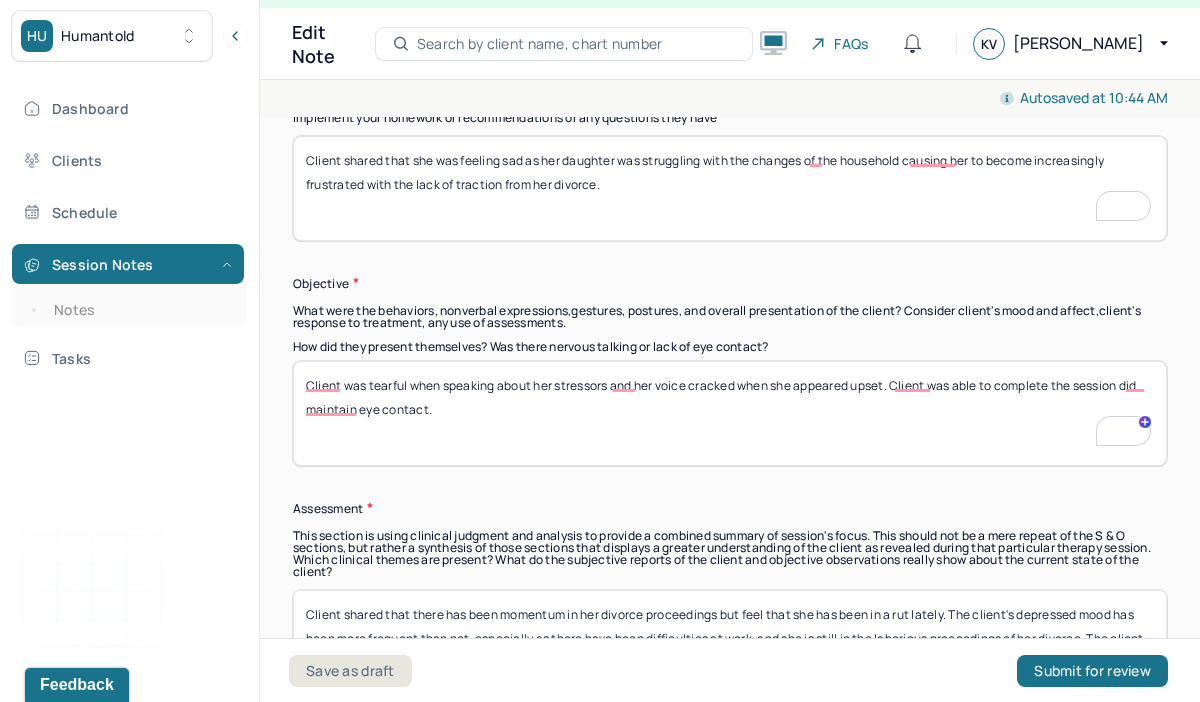 scroll, scrollTop: 1495, scrollLeft: 0, axis: vertical 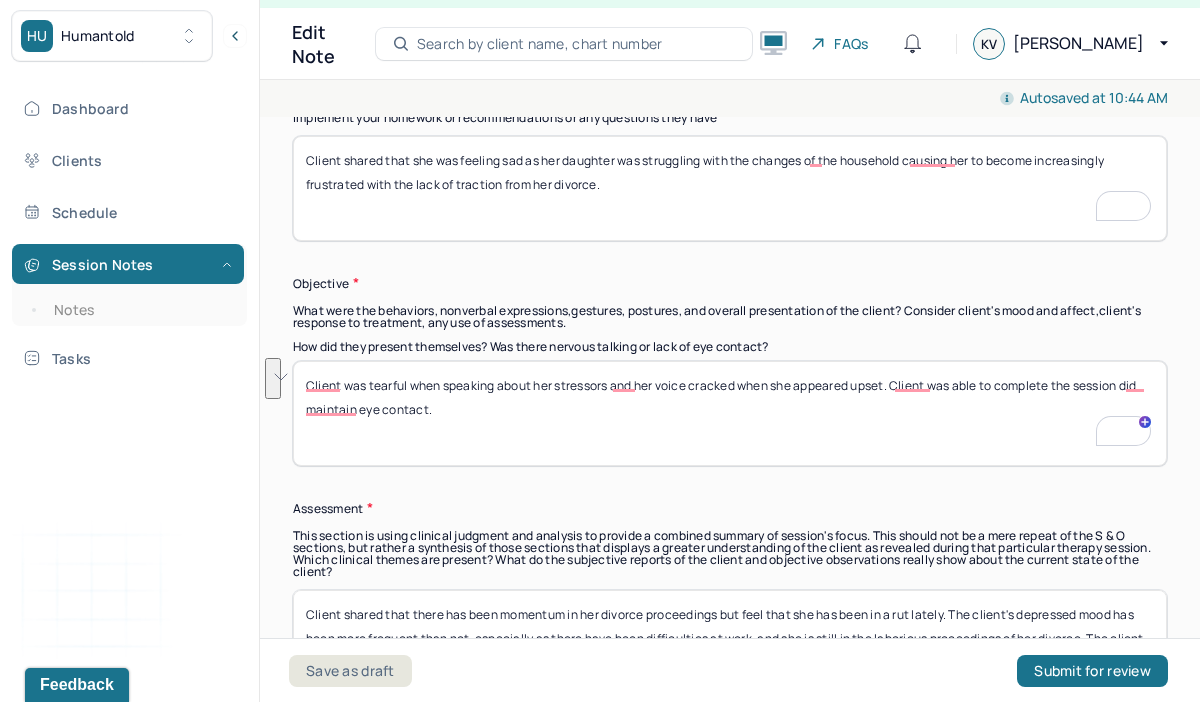 drag, startPoint x: 480, startPoint y: 410, endPoint x: 735, endPoint y: 363, distance: 259.2952 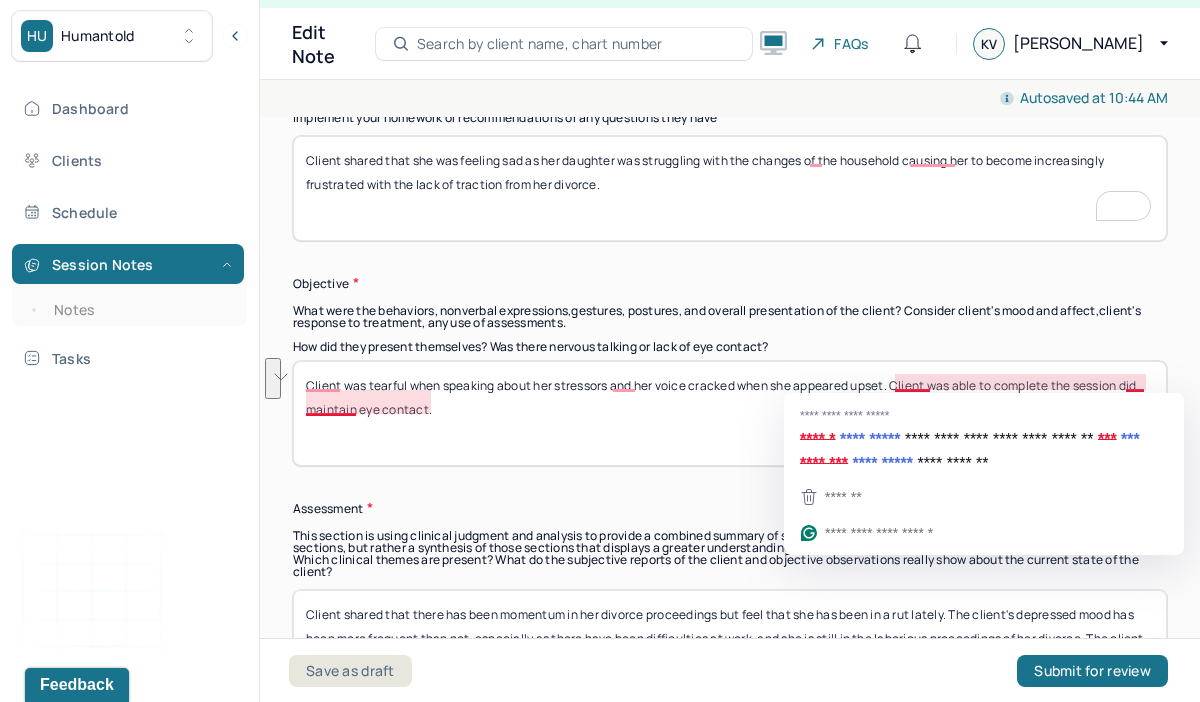 click on "Client was tearful when speaking about her stressors and her voice cracked when she appeared upset. Client was able to complete the session did maintain eye contact." at bounding box center (730, 413) 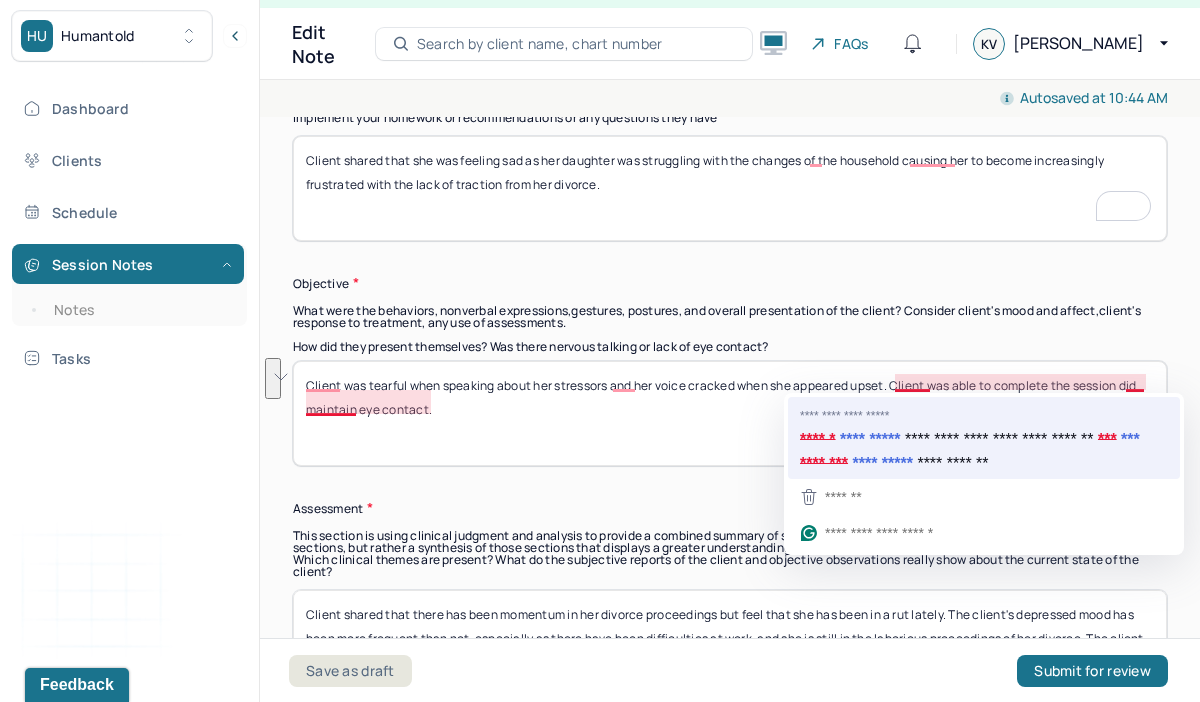 drag, startPoint x: 898, startPoint y: 381, endPoint x: 898, endPoint y: 396, distance: 15 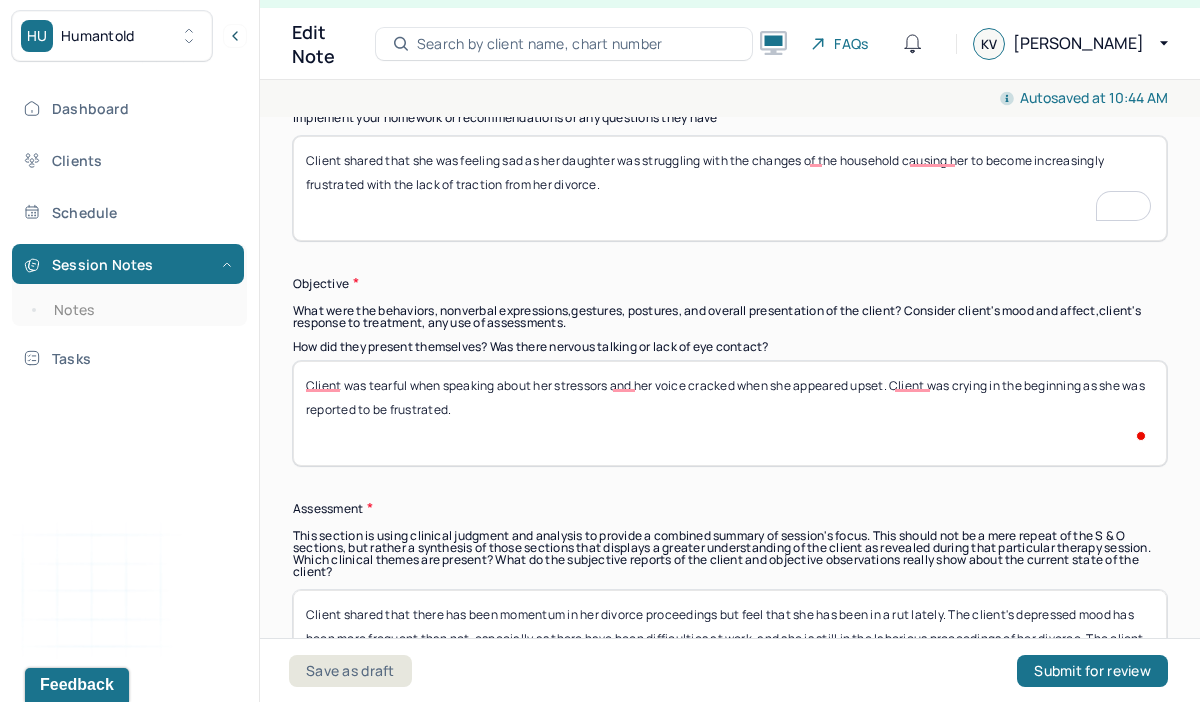 scroll, scrollTop: 1667, scrollLeft: 0, axis: vertical 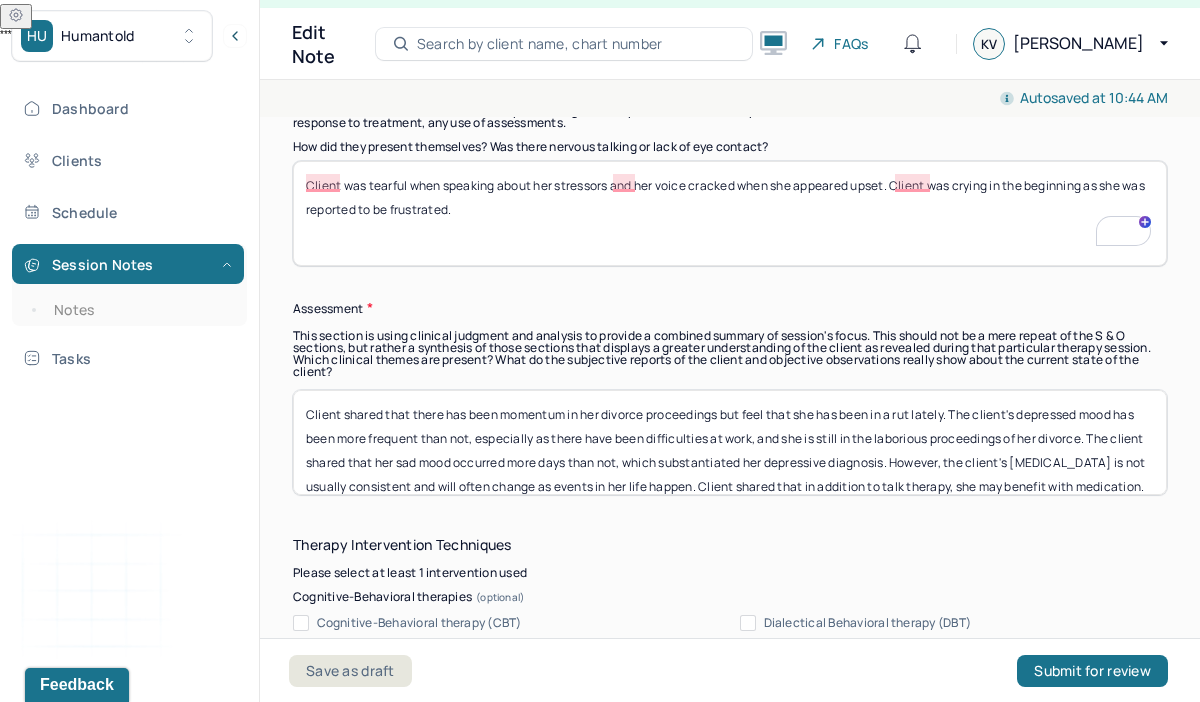 type on "Client was tearful when speaking about her stressors and her voice cracked when she appeared upset. Client was crying in the beginning as she was reported to be frustrated." 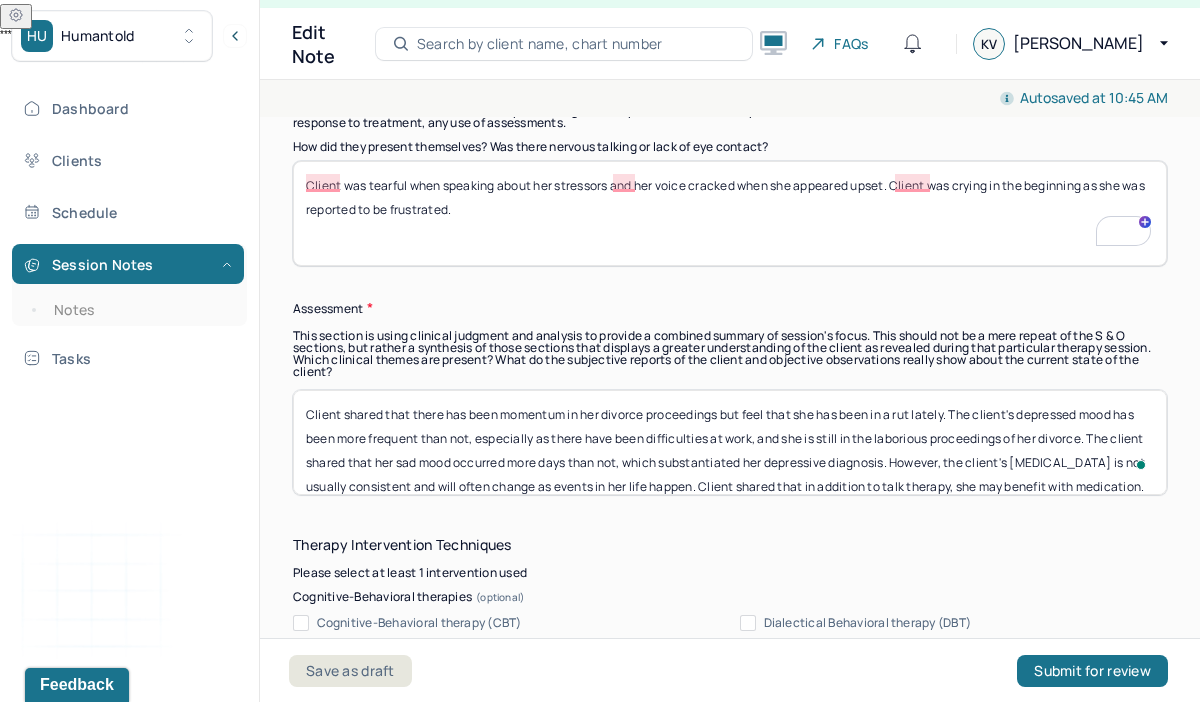 scroll, scrollTop: 81, scrollLeft: 0, axis: vertical 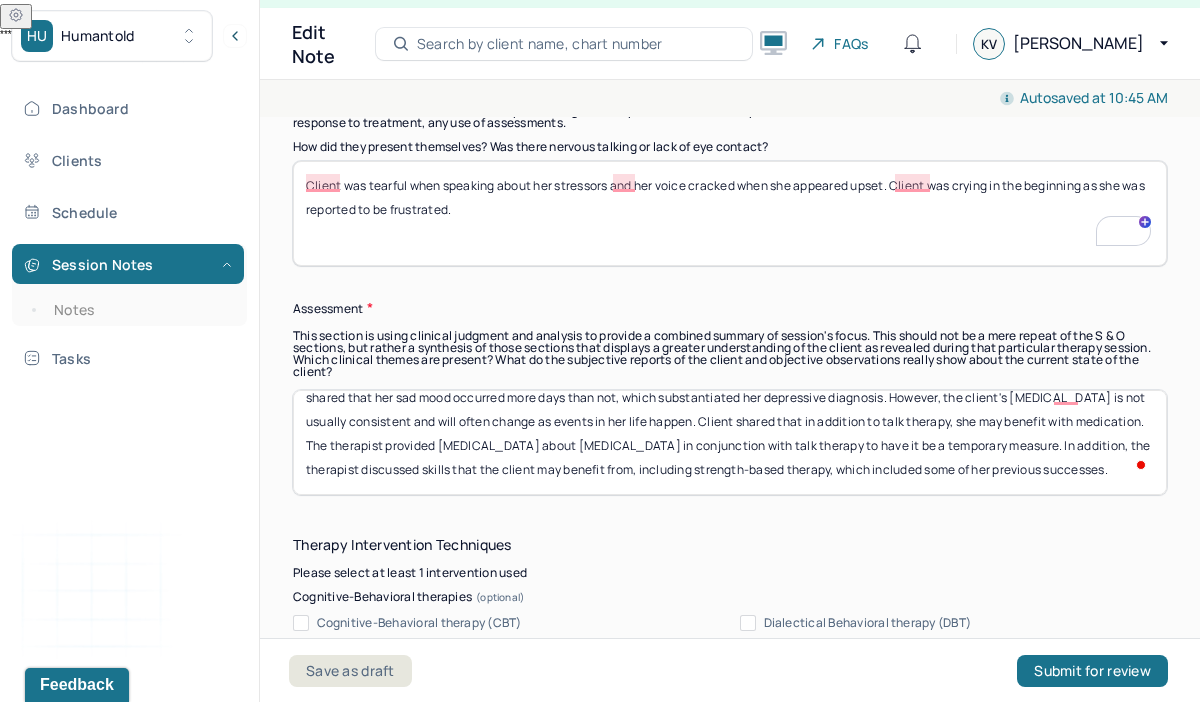 drag, startPoint x: 302, startPoint y: 410, endPoint x: 454, endPoint y: 545, distance: 203.29535 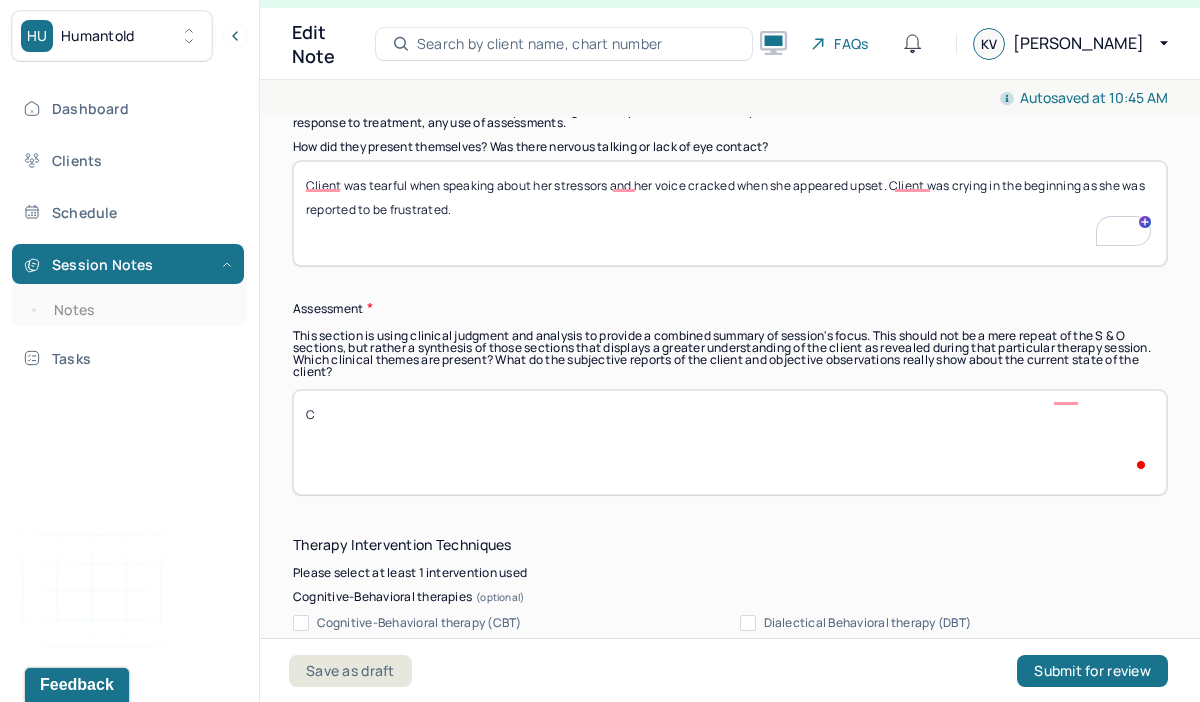 scroll, scrollTop: 0, scrollLeft: 0, axis: both 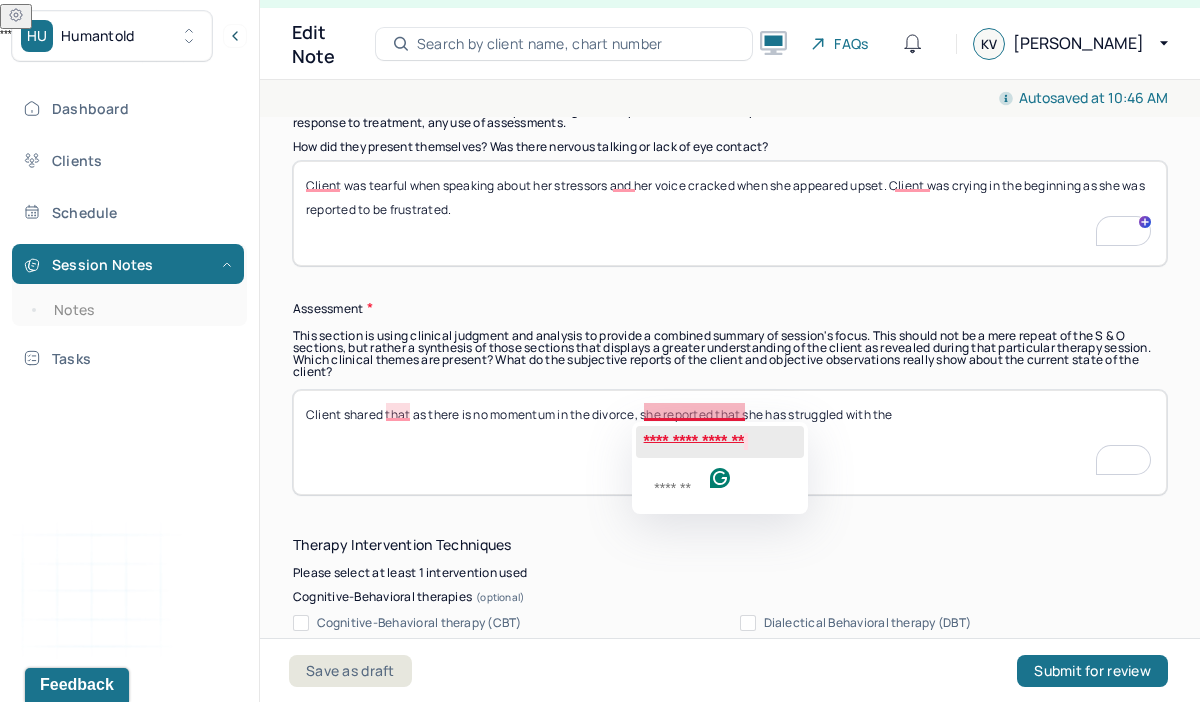 click on "**********" 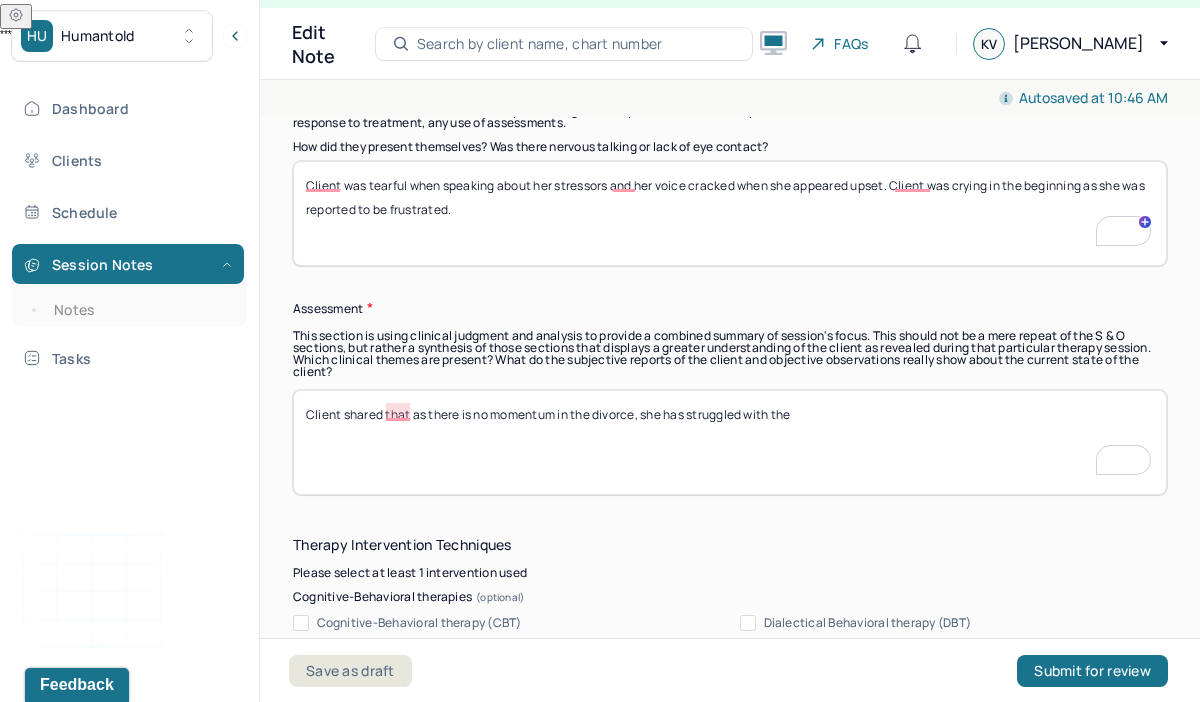 click on "Client shared that as there is no momentum in the divorce, she reported that she has struggled with the" at bounding box center [730, 442] 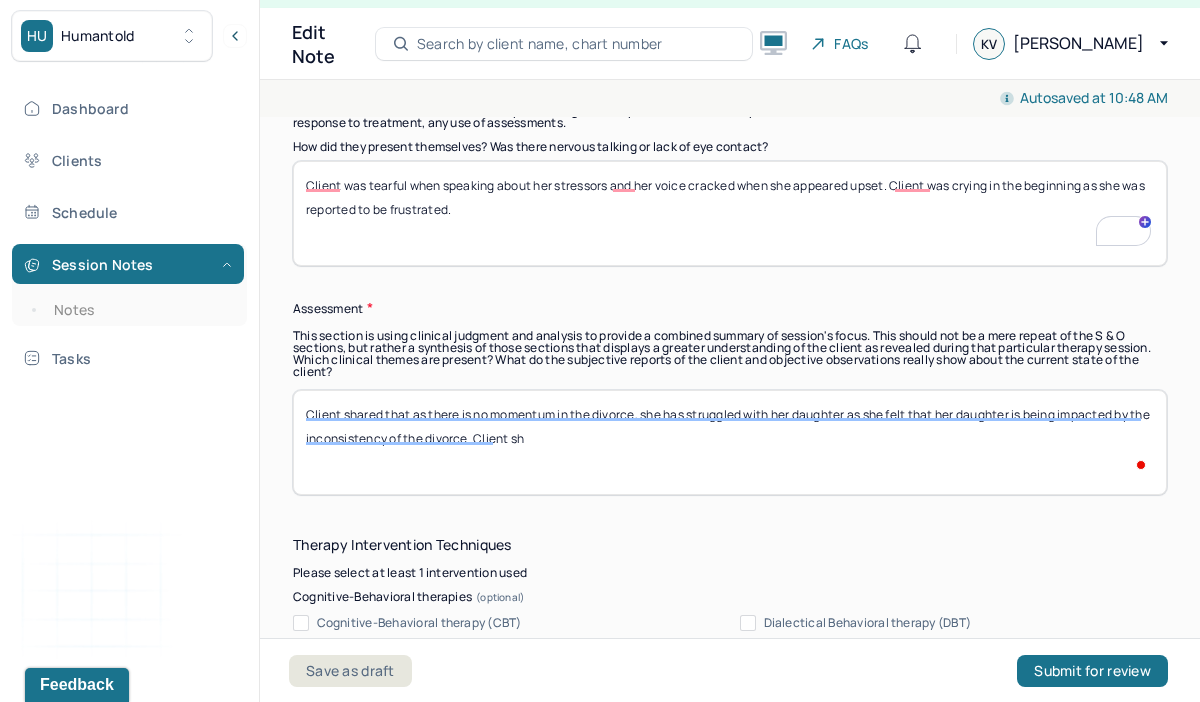 type on "Client shared that as there is no momentum in the divorce, she has struggled with her daughter as she felt that her daughter is being impacted by the inconsistency of the divorce. Client sha" 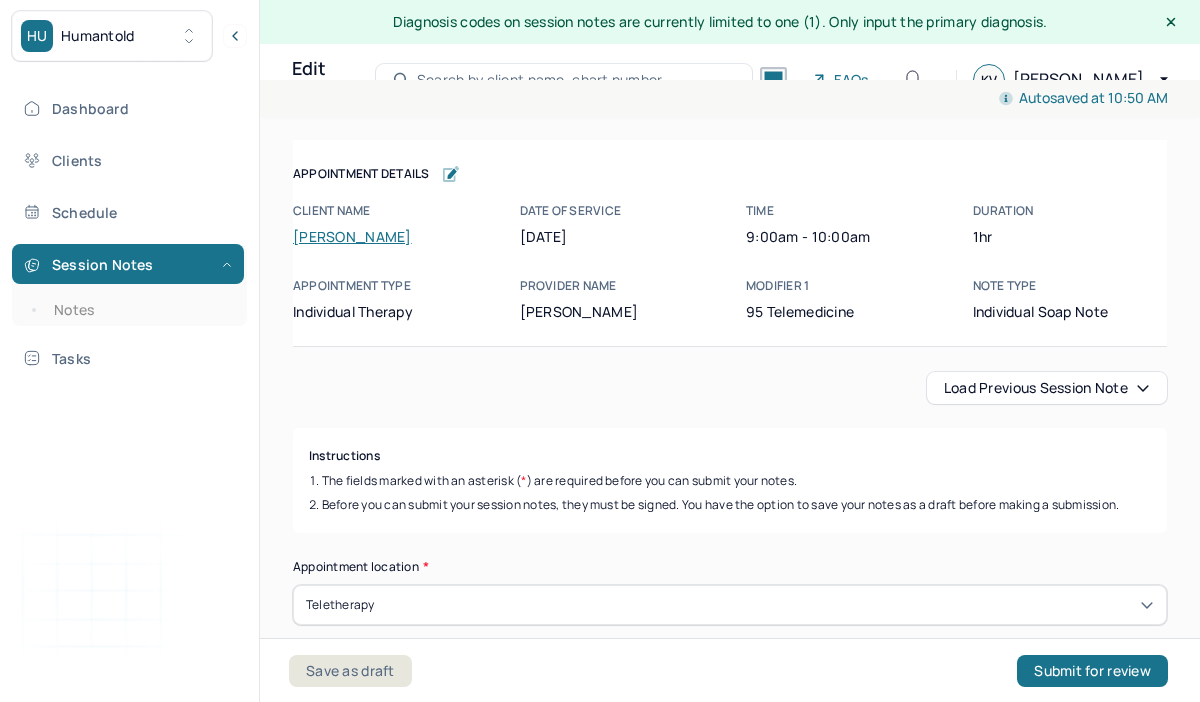 scroll, scrollTop: 36, scrollLeft: 0, axis: vertical 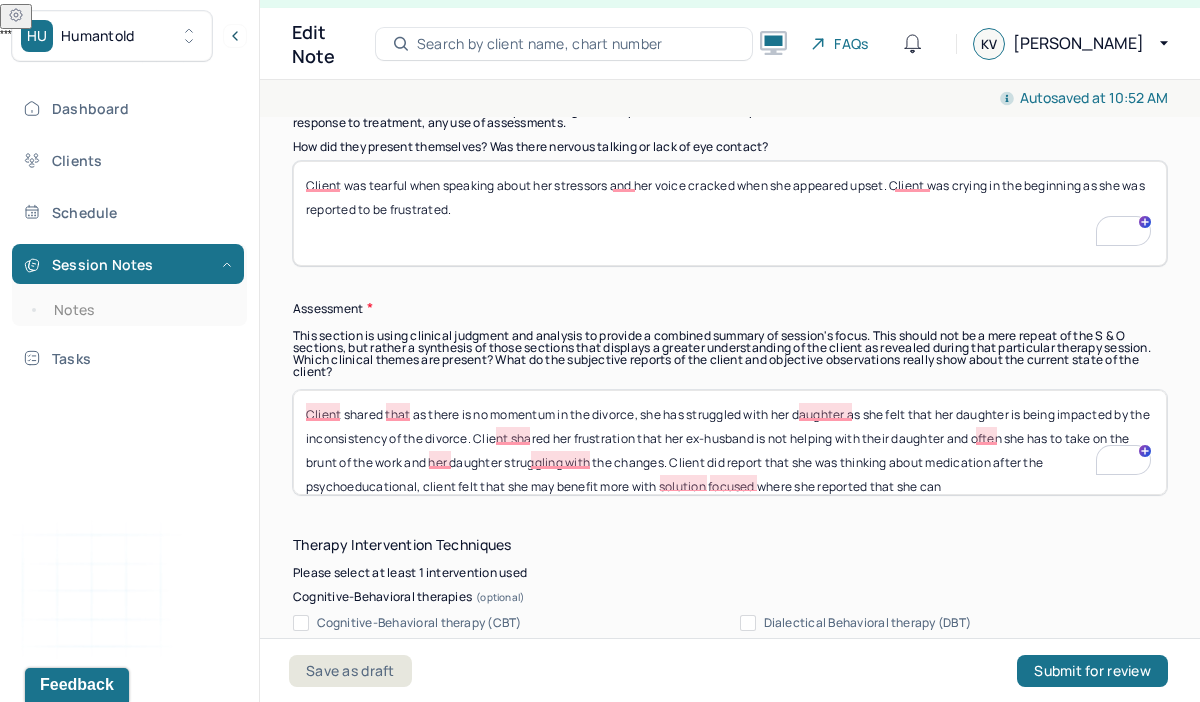 click on "Client shared that as there is no momentum in the divorce, she has struggled with her daughter as she felt that her daughter is being impacted by the inconsistency of the divorce. Client shared her frustration that her ex-husband is not helping with their daughter and often she has to take on the brunt of the work and her daughter struggling with the changes. Client did report that she was thinking about medication after the psychoeducational, client felt that she may benefit more with solution focused where she reported that she can" at bounding box center (730, 442) 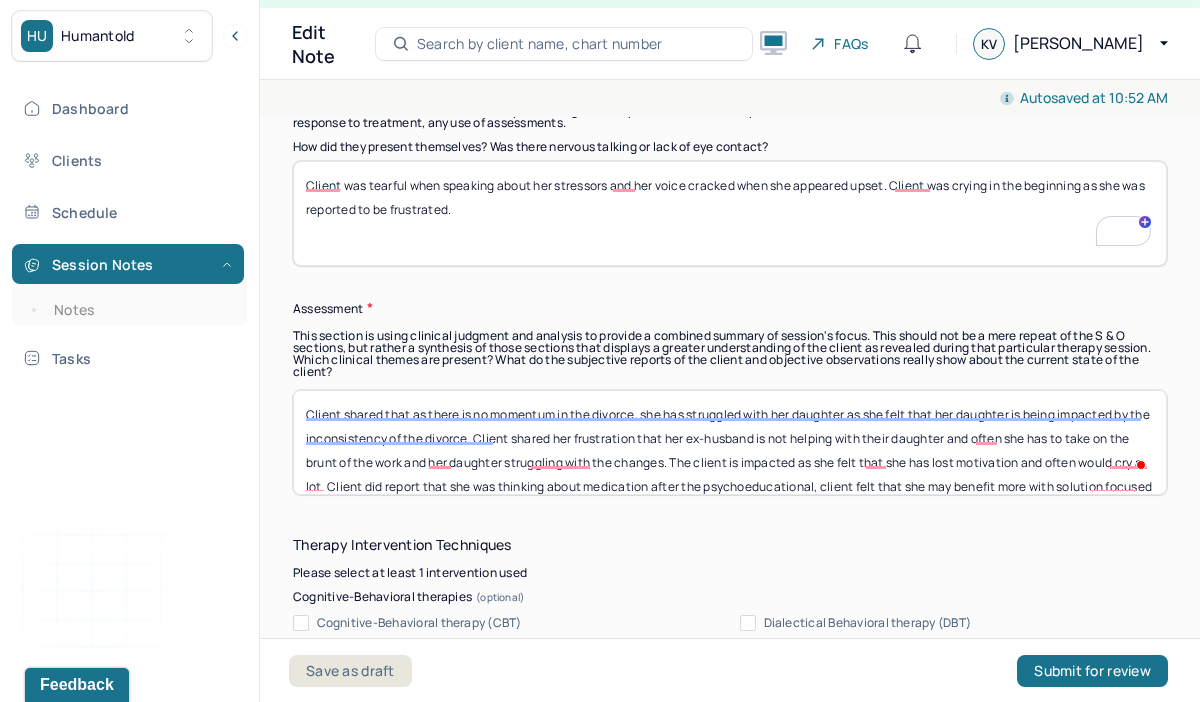 scroll, scrollTop: 34, scrollLeft: 0, axis: vertical 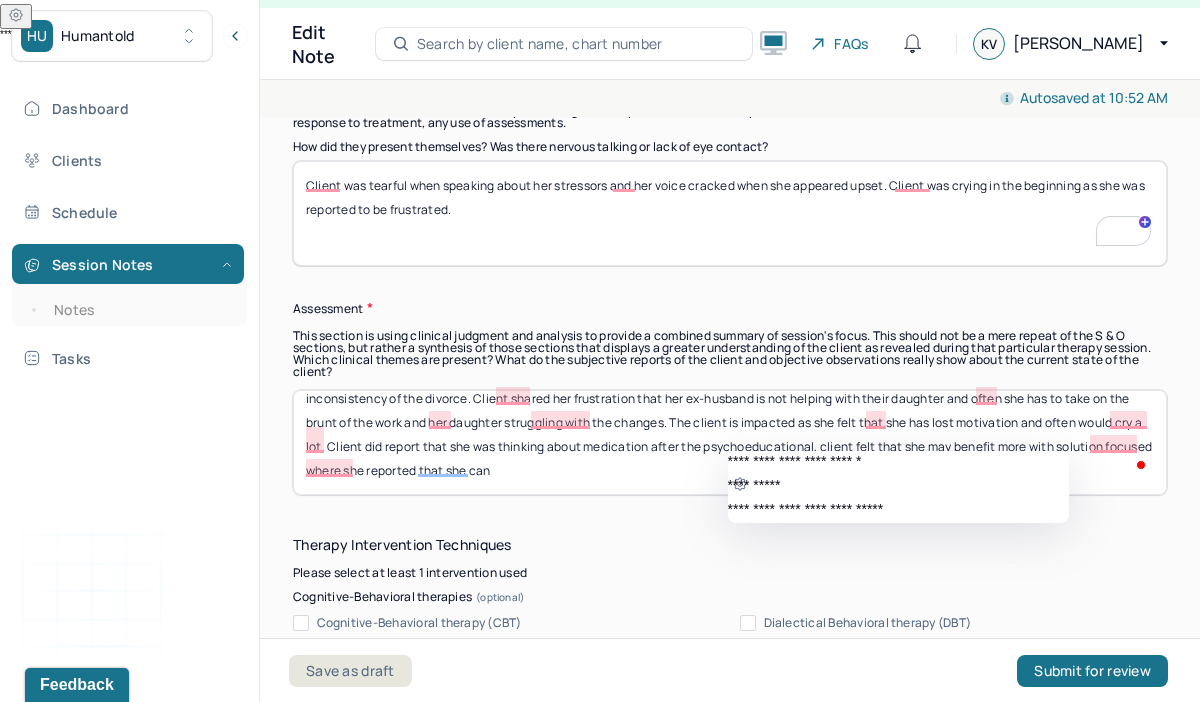 click on "**********" 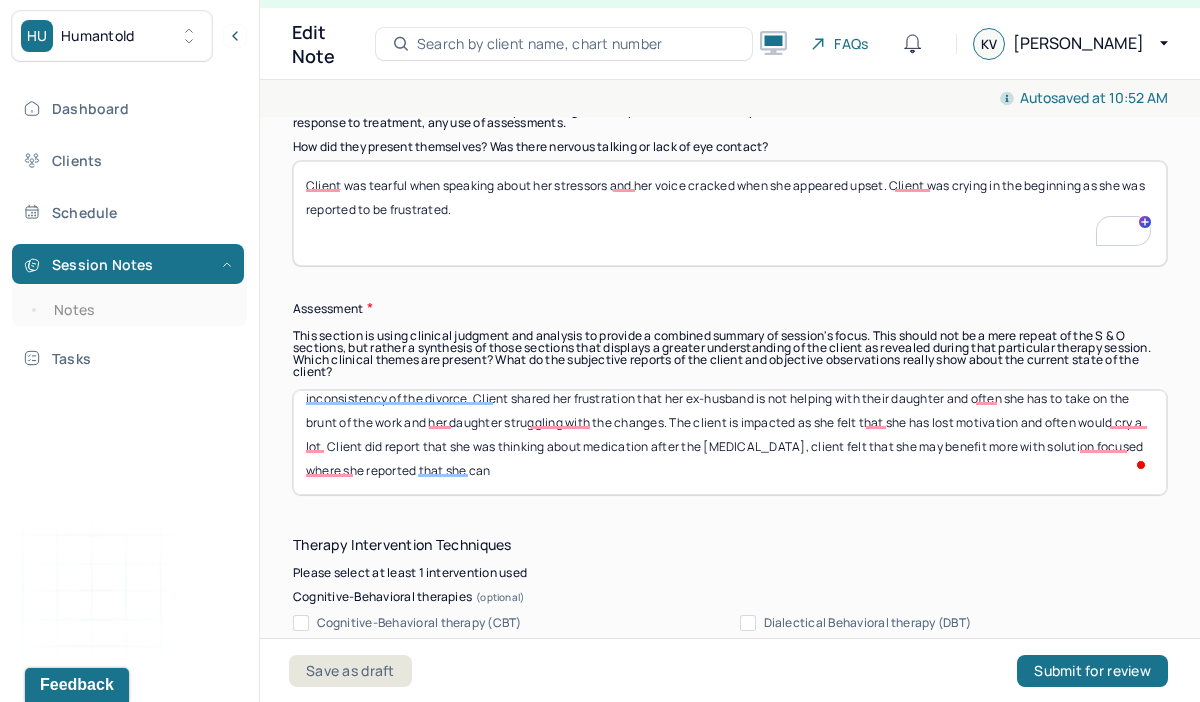 click on "Client shared that as there is no momentum in the divorce, she has struggled with her daughter as she felt that her daughter is being impacted by the inconsistency of the divorce. Client shared her frustration that her ex-husband is not helping with their daughter and often she has to take on the brunt of the work and her daughter struggling with the changes. The client is impacted as she felt that she has lost motivation and often would cry a lot. Client did report that she was thinking about medication after the psychoeducational, client felt that she may benefit more with solution focused where she reported that she can" at bounding box center [730, 442] 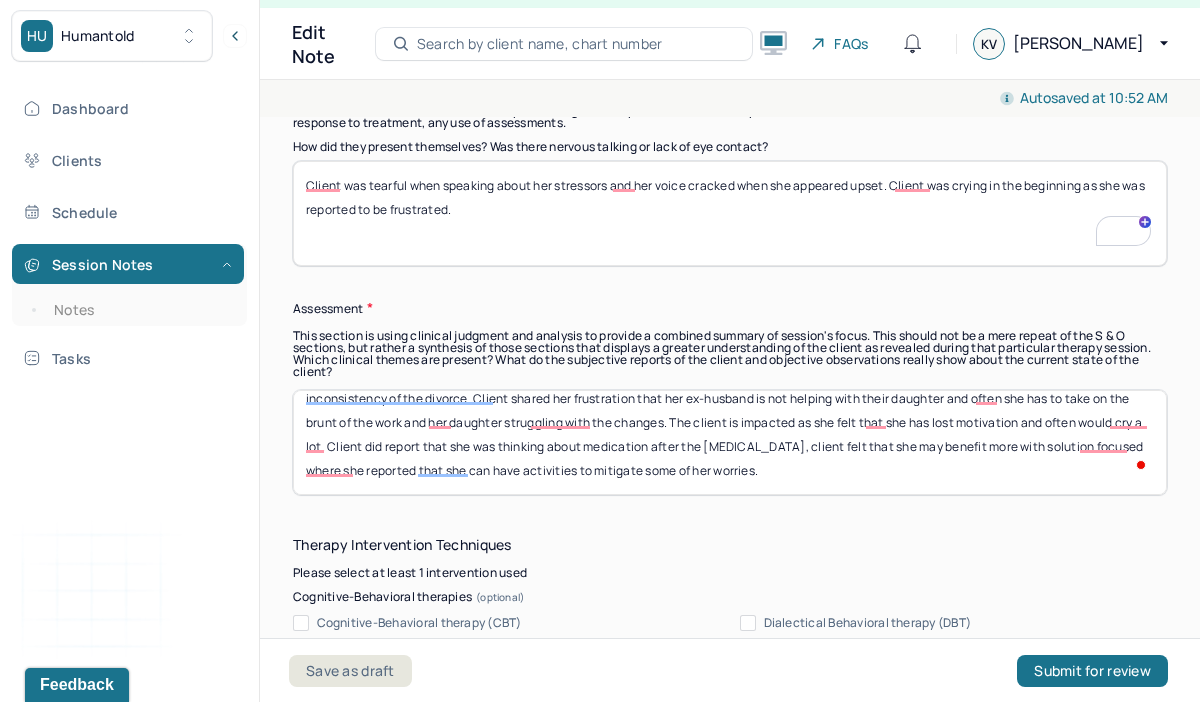 scroll, scrollTop: 1846, scrollLeft: 0, axis: vertical 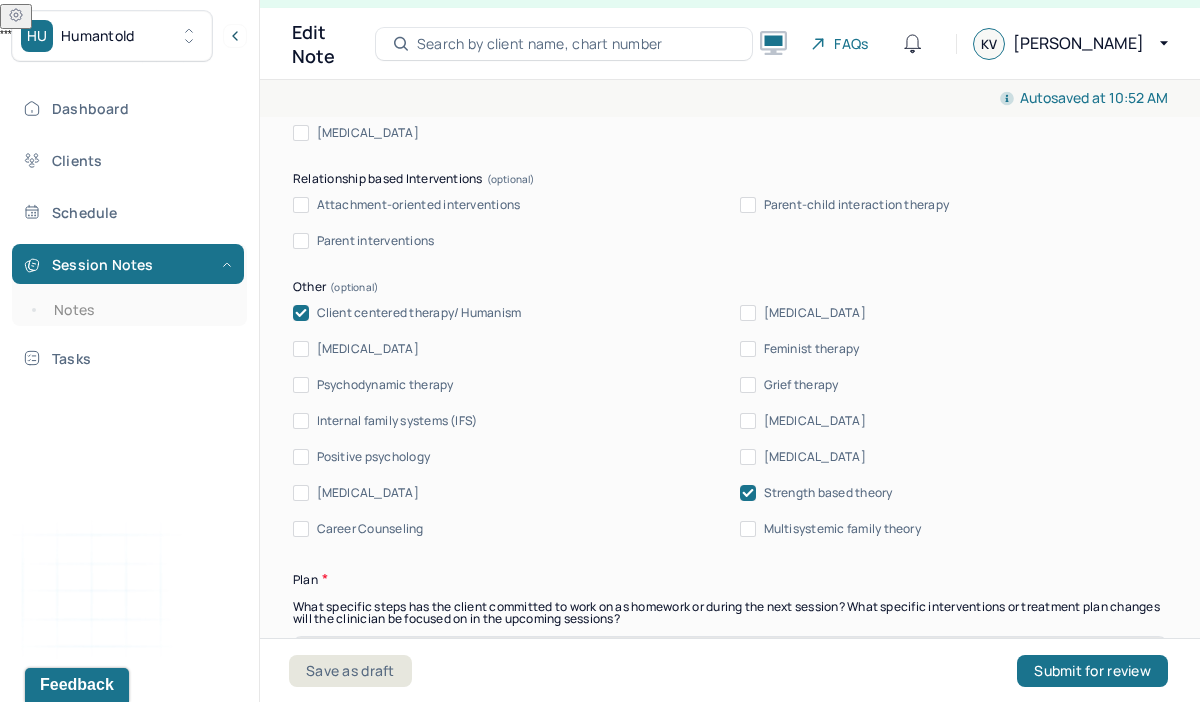 type on "Client shared that as there is no momentum in the divorce, she has struggled with her daughter as she felt that her daughter is being impacted by the inconsistency of the divorce. Client shared her frustration that her ex-husband is not helping with their daughter and often she has to take on the brunt of the work and her daughter struggling with the changes. The client is impacted as she felt that she has lost motivation and often would cry a lot. Client did report that she was thinking about medication after the psychoeducation, client felt that she may benefit more with solution focused where she reported that she can have activities to mitigate some of her worries." 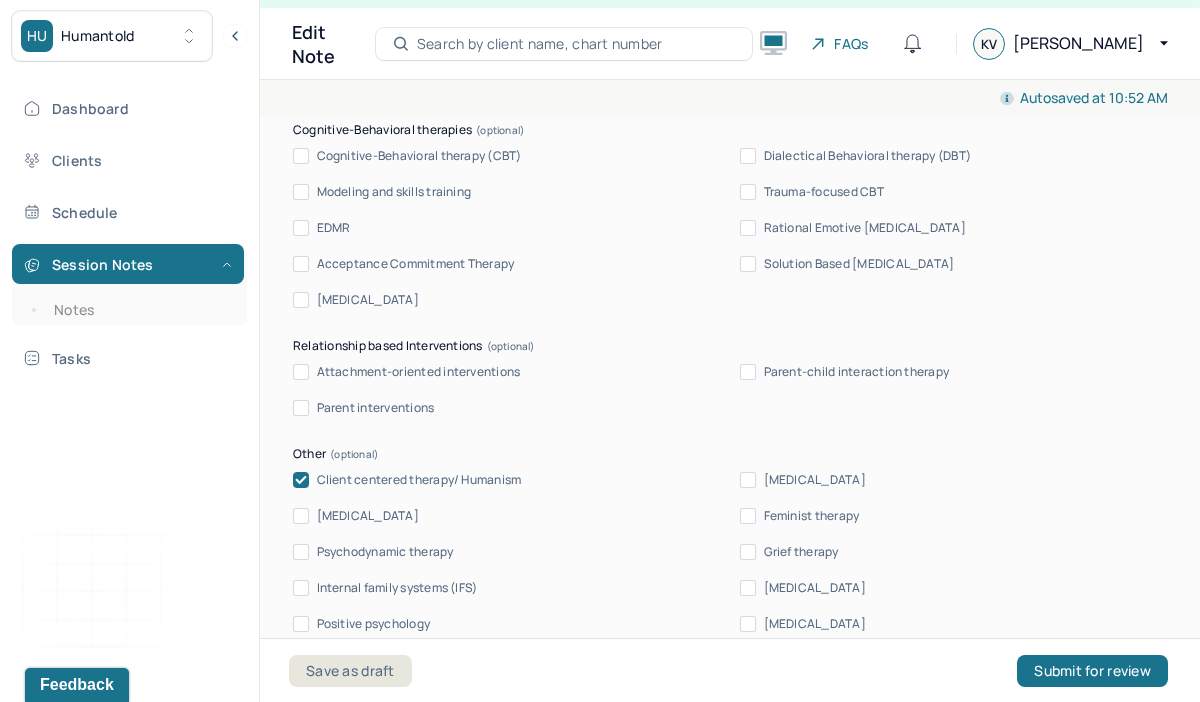 click on "Solution Based [MEDICAL_DATA]" at bounding box center (748, 264) 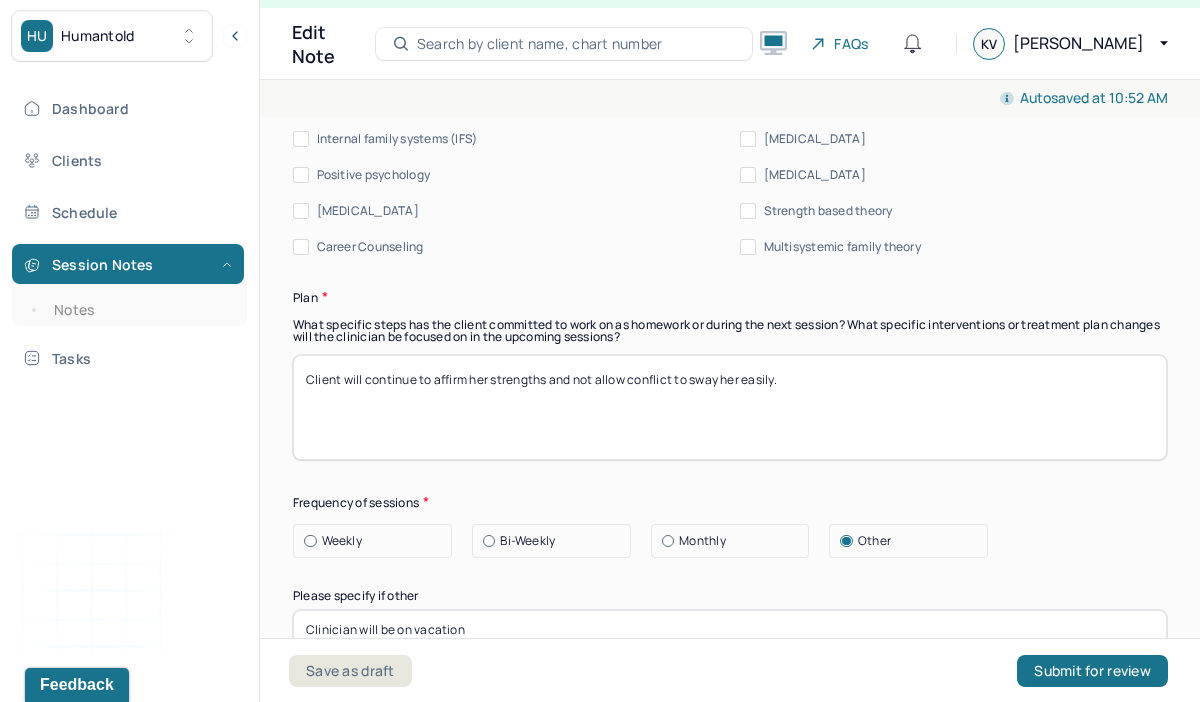 click on "Client will continue to affirm her strengths and not allow conflict to sway her easily." at bounding box center (730, 407) 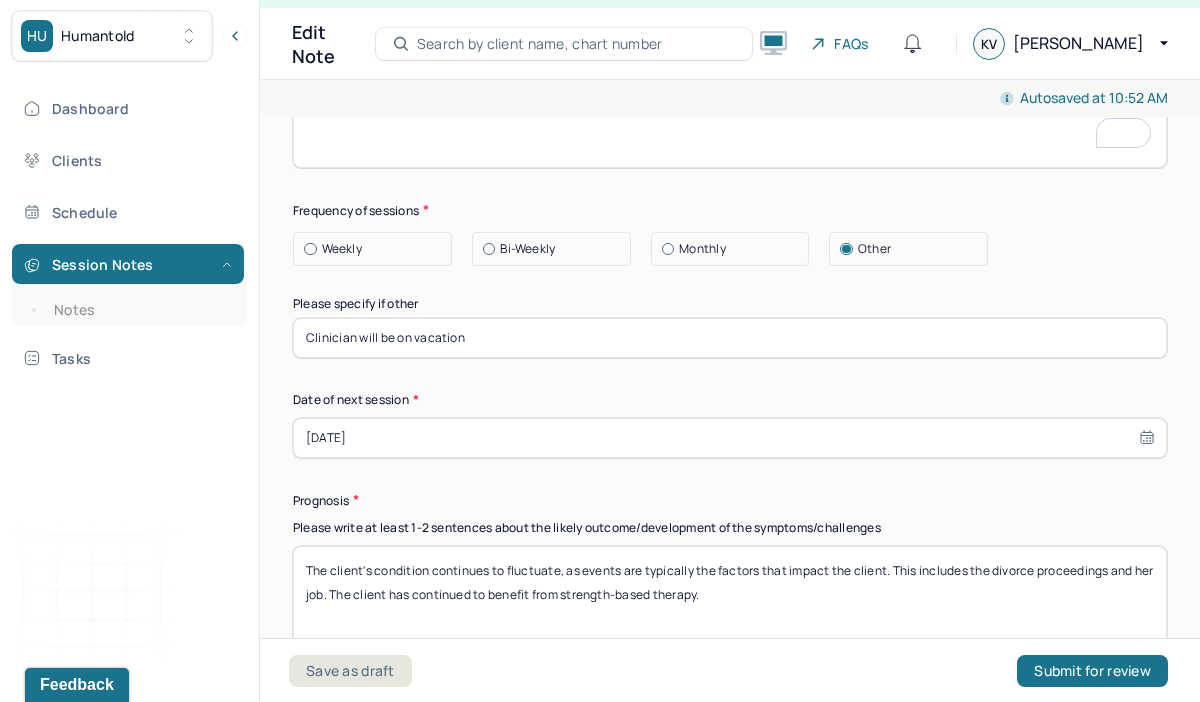 click on "Weekly" at bounding box center (342, 249) 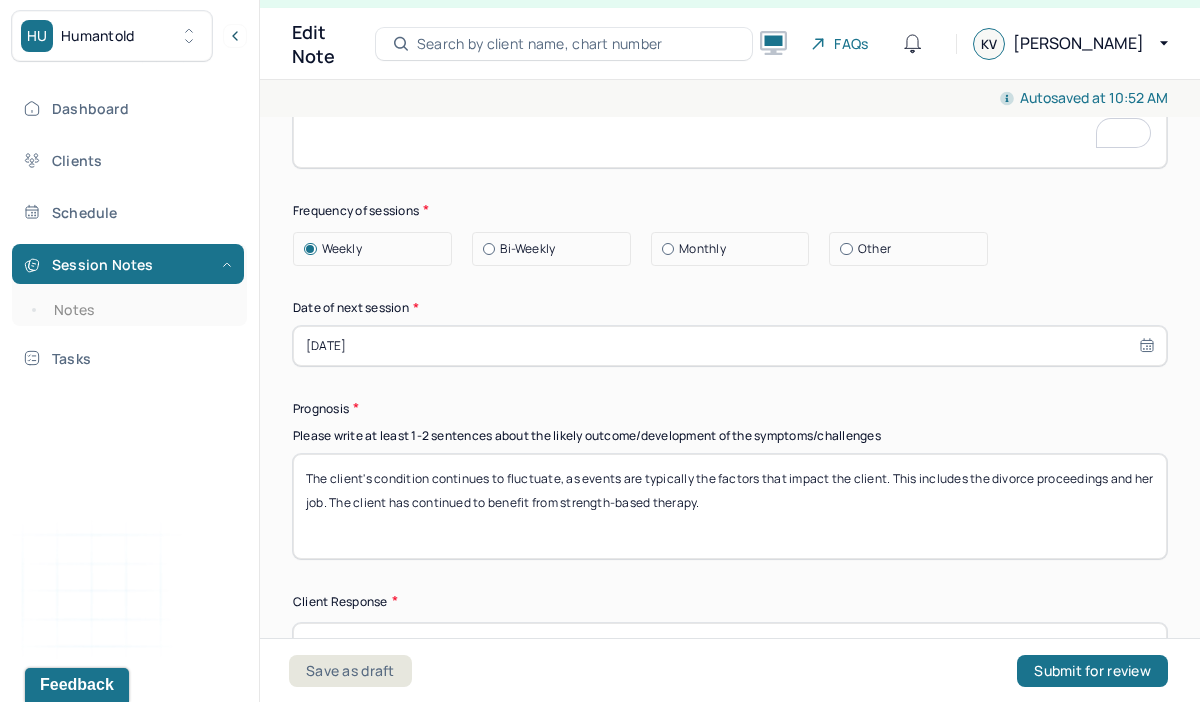 click on "[DATE]" at bounding box center [730, 346] 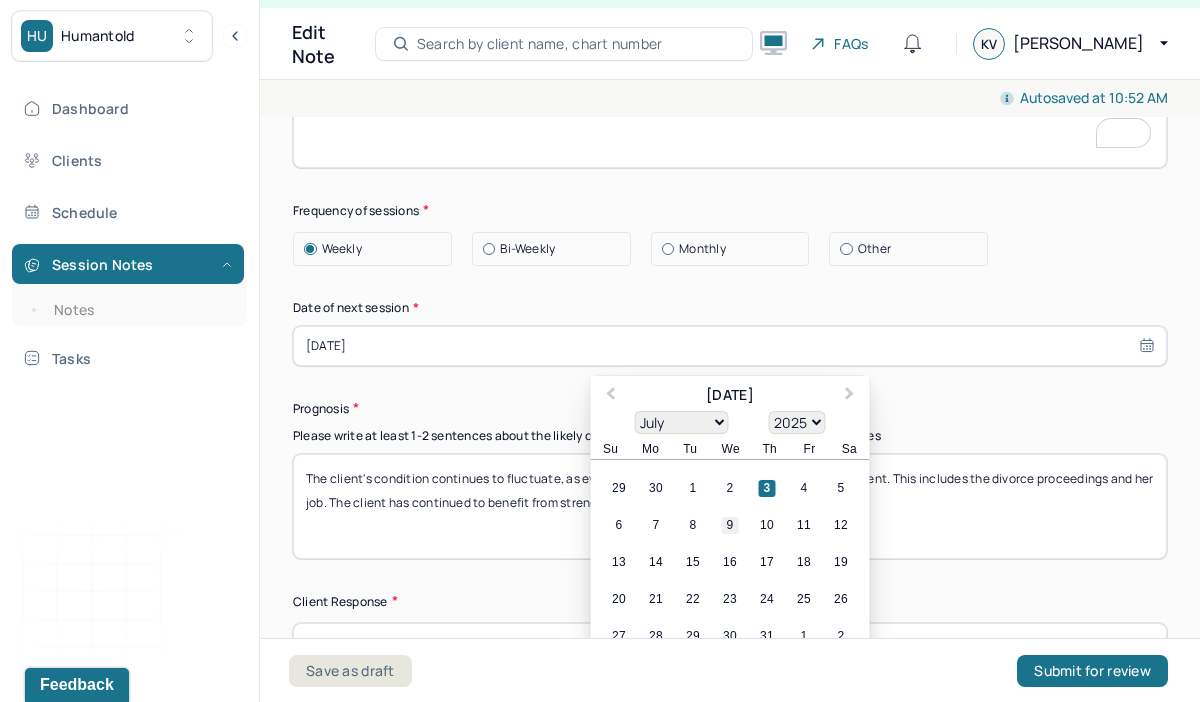drag, startPoint x: 766, startPoint y: 520, endPoint x: 729, endPoint y: 520, distance: 37 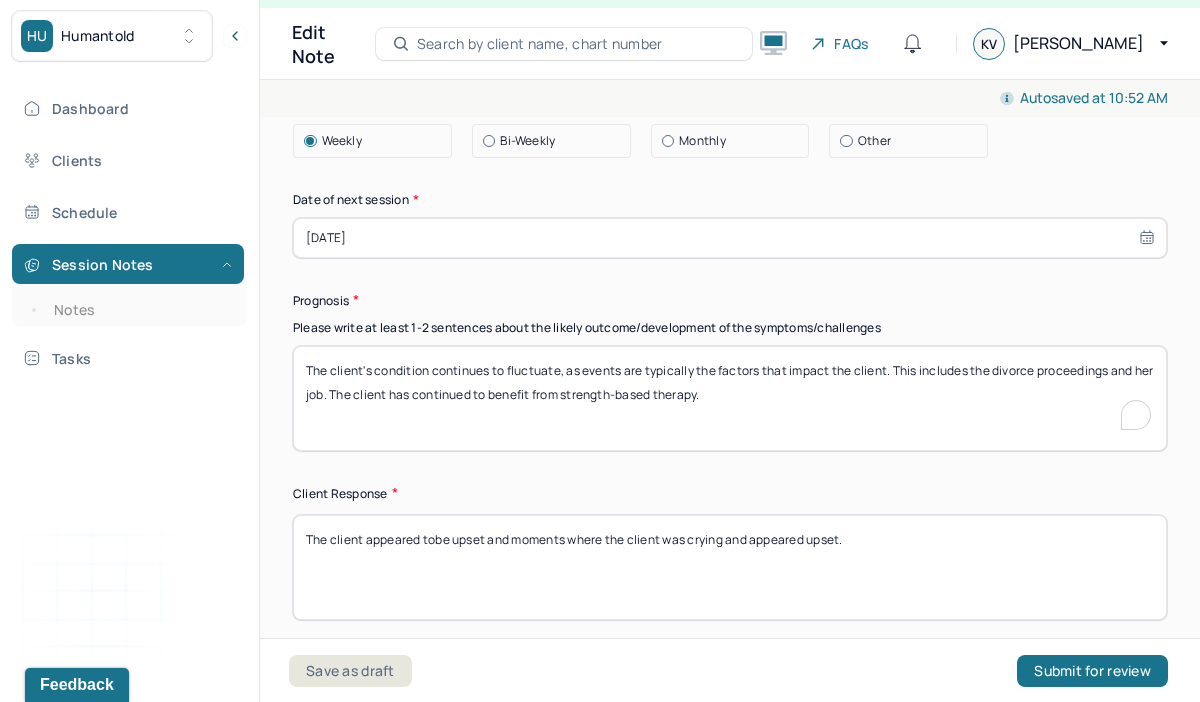 click on "The client's condition continues to fluctuate, as events are typically the factors that impact the client. This includes the divorce proceedings and her job. The client has continued to benefit from strength-based therapy." at bounding box center [730, 398] 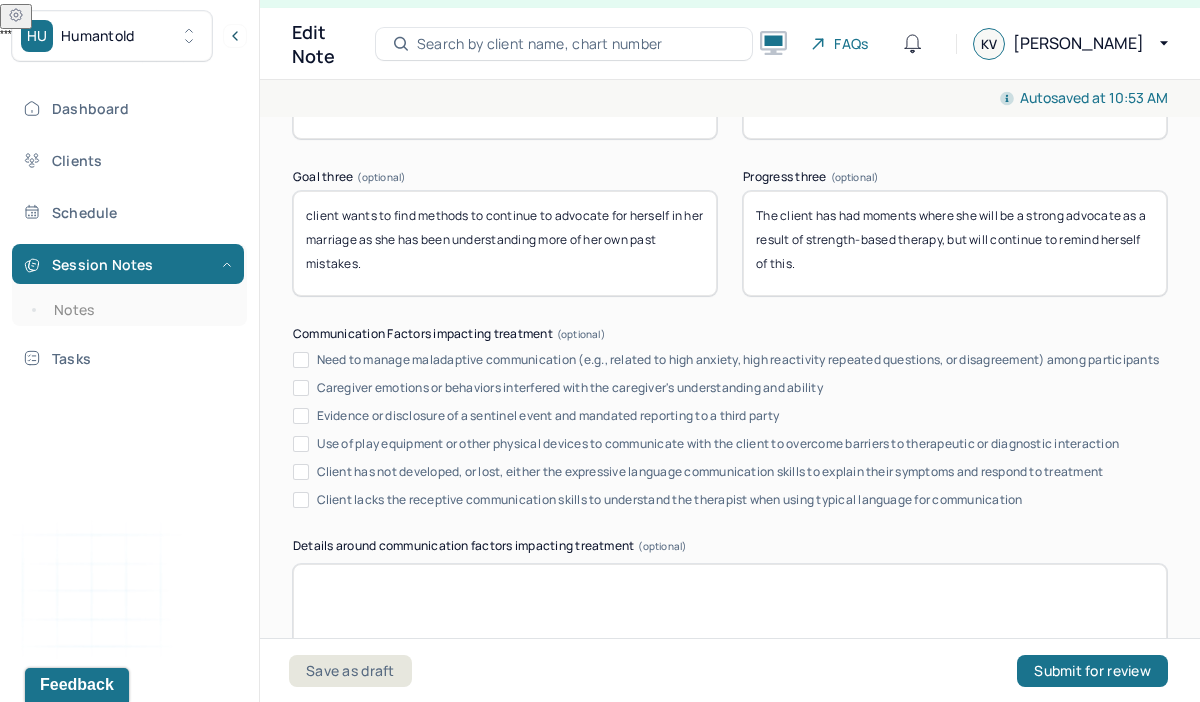 type on "The client's condition continues to fluctuate, as events are typically the factors that impact the client. This includes the divorce proceedings and her job. The client has continued to benefit from strength-based therapy and solution focused." 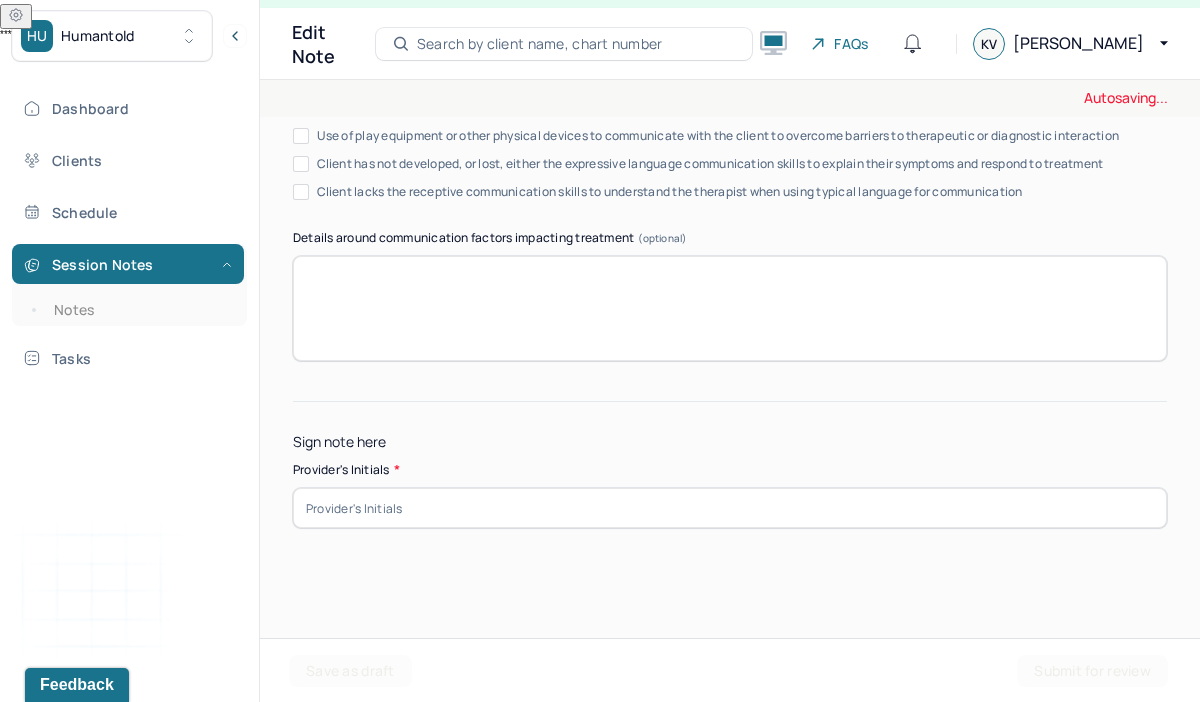 type on "The client has had moments where she will be a strong advocate as a result of strength-based therapy and now solution focused, but will continue to remind herself of this." 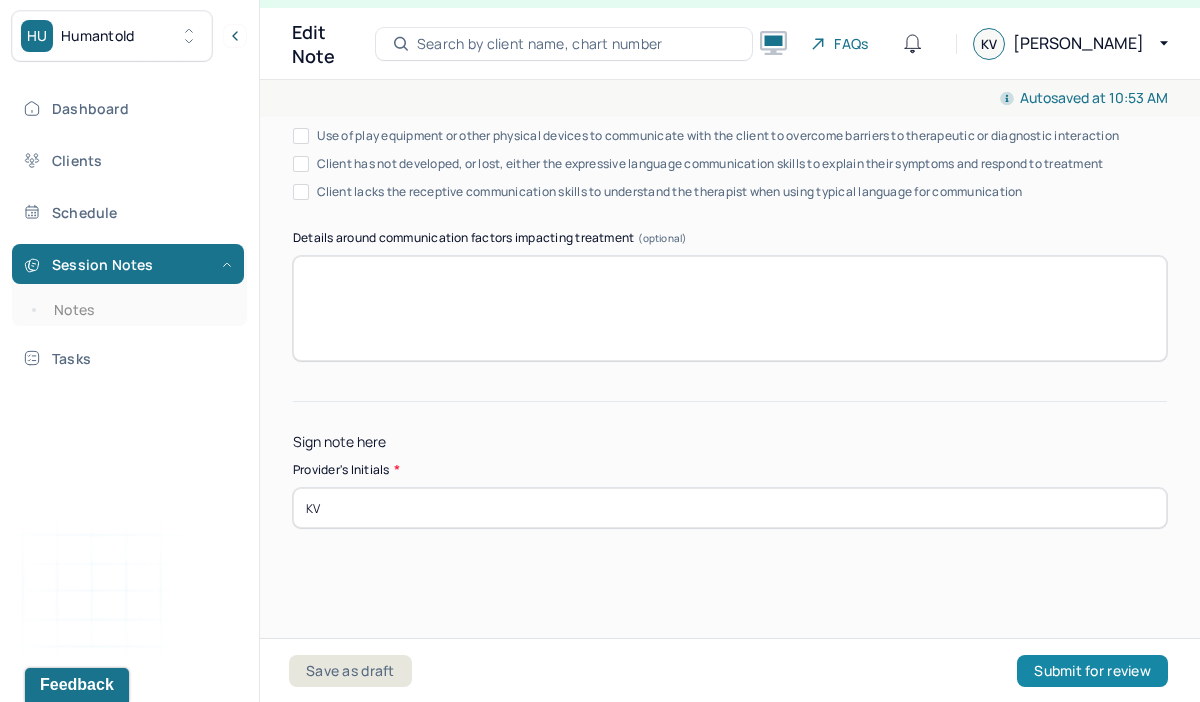 type on "KV" 